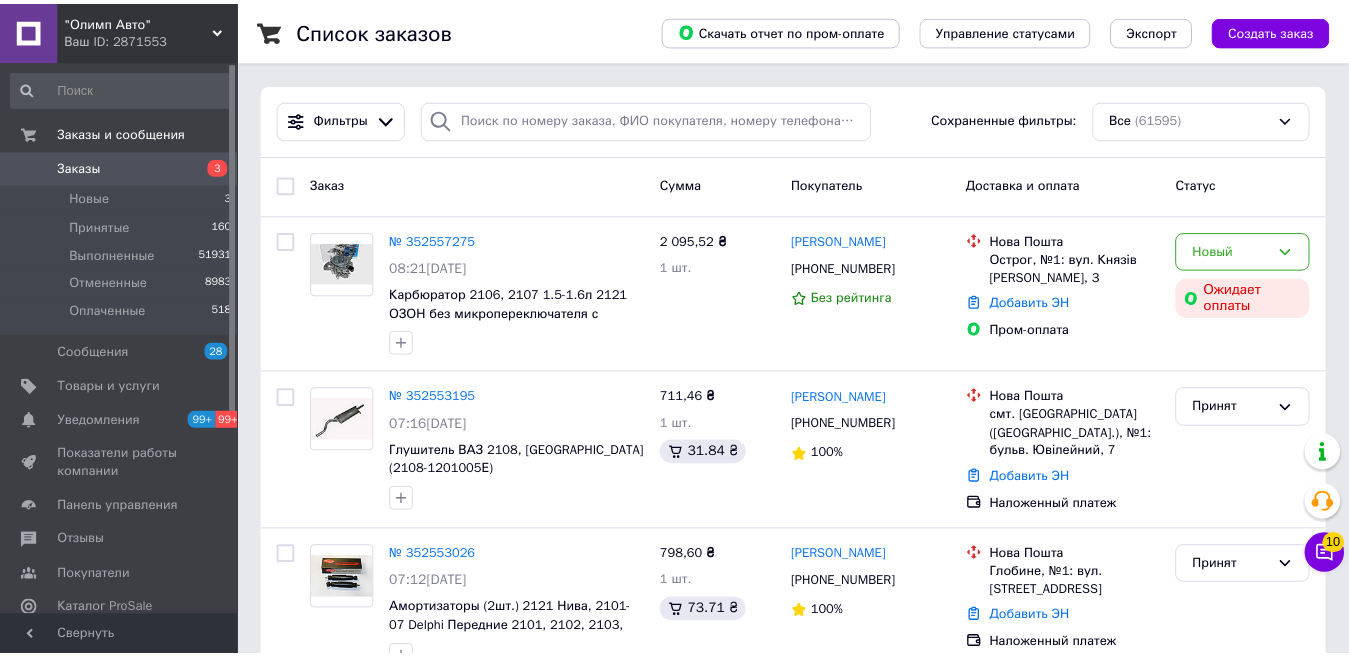 scroll, scrollTop: 0, scrollLeft: 0, axis: both 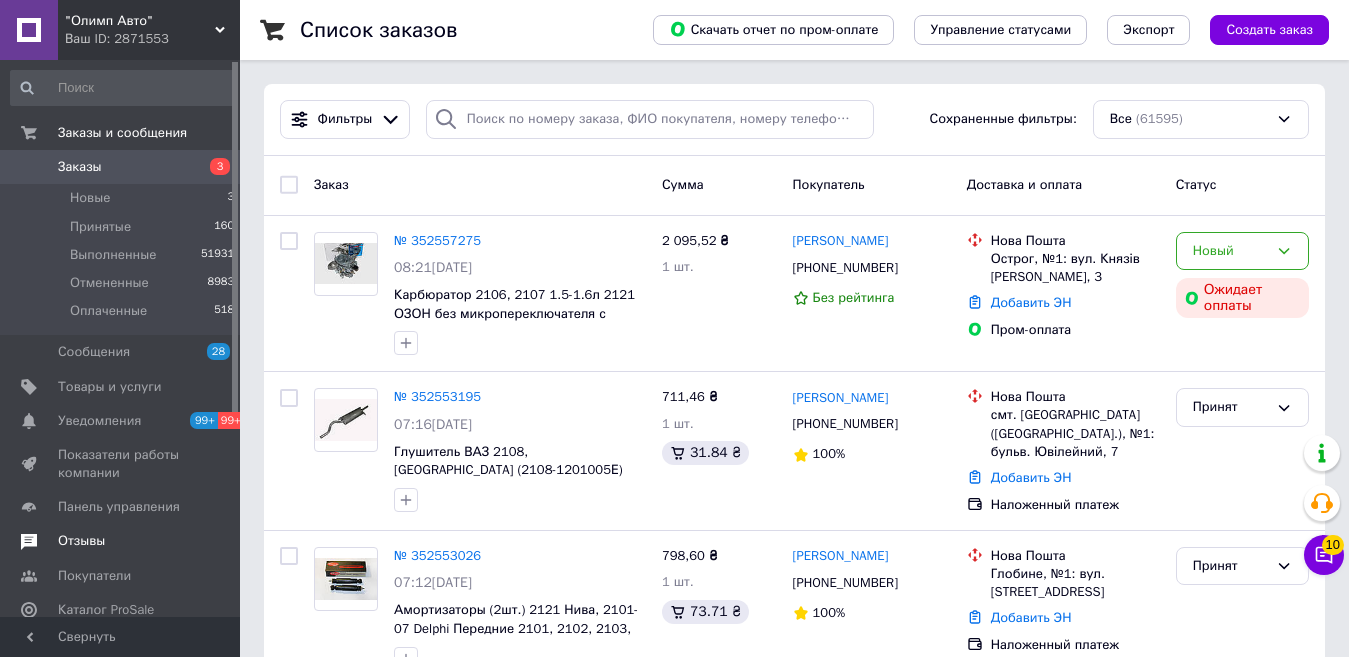 click on "Отзывы" at bounding box center (121, 541) 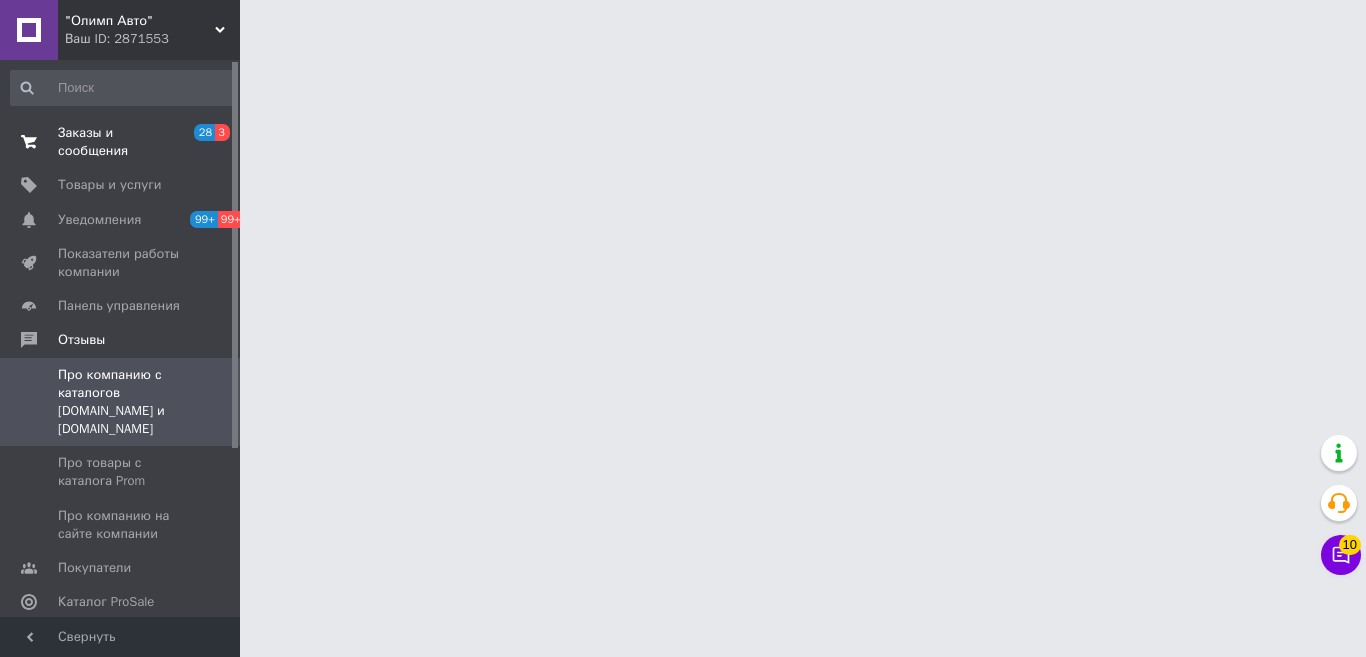 click on "Заказы и сообщения" at bounding box center (121, 142) 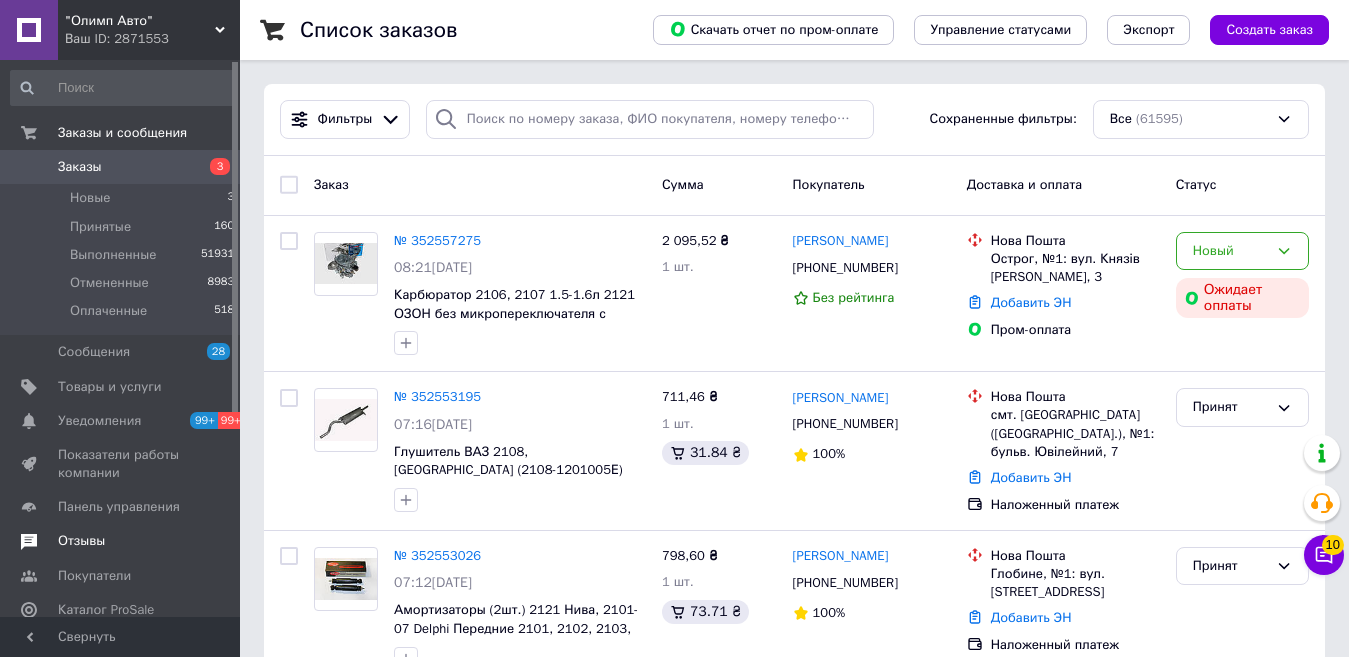 click on "Отзывы" at bounding box center [81, 541] 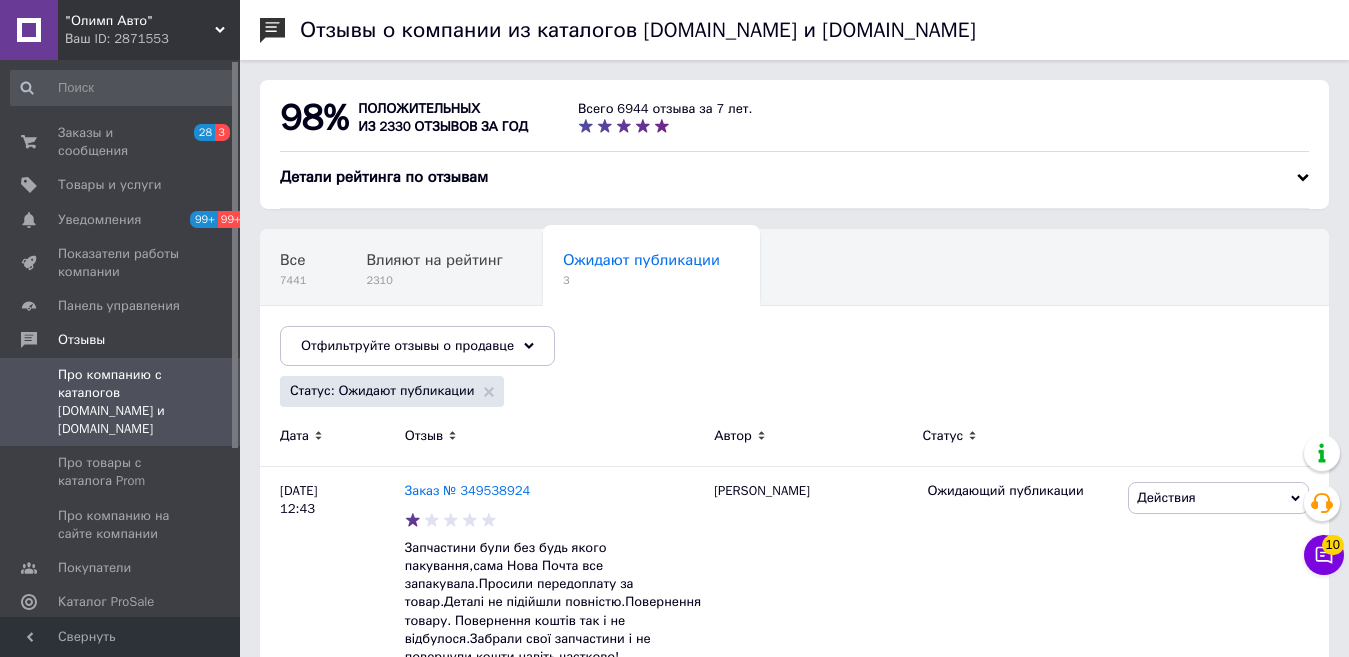 click on "98% положительных из 2330 отзывов за год Всего 6944 отзыва за 7 лет." at bounding box center [794, 118] 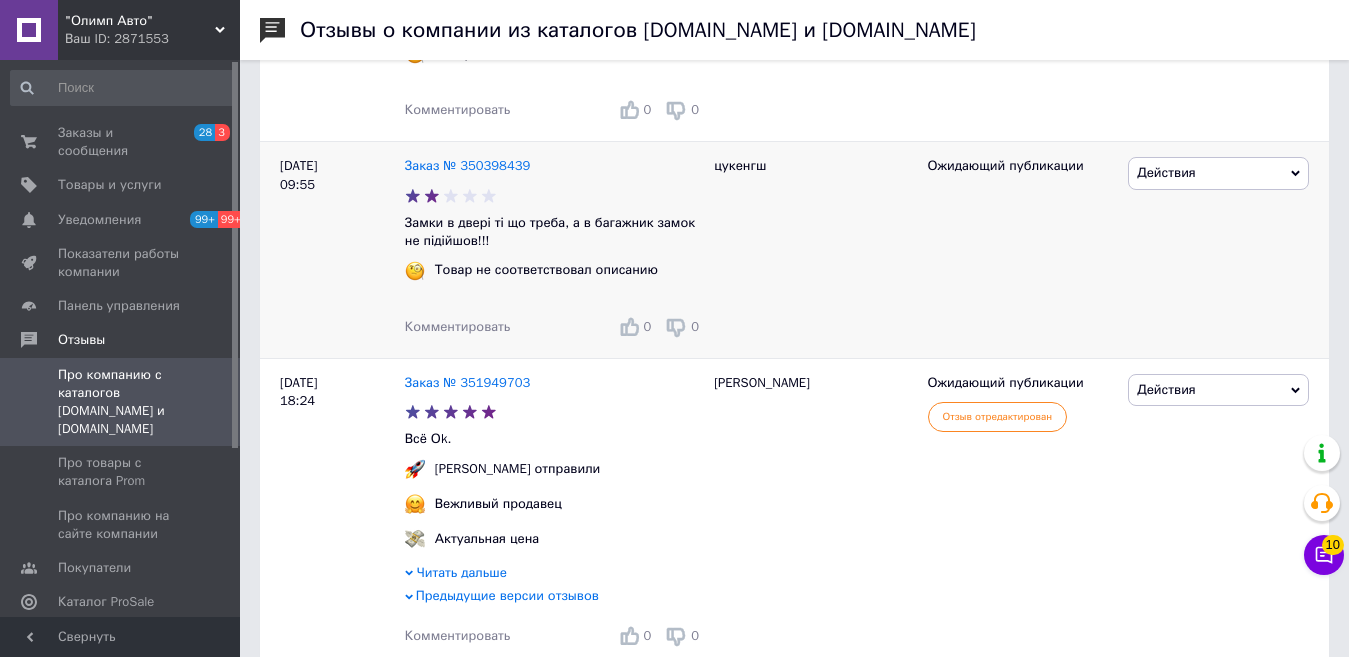 scroll, scrollTop: 650, scrollLeft: 0, axis: vertical 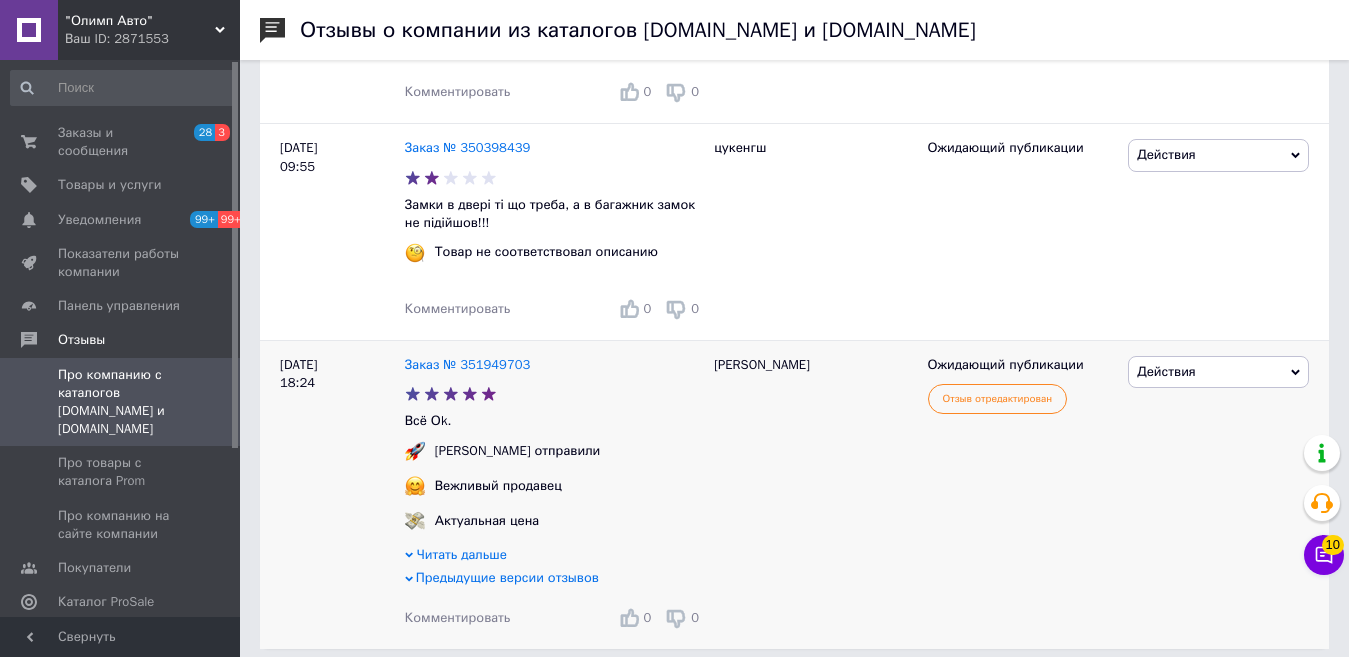 click on "Предыдущие версии отзывов" at bounding box center [507, 577] 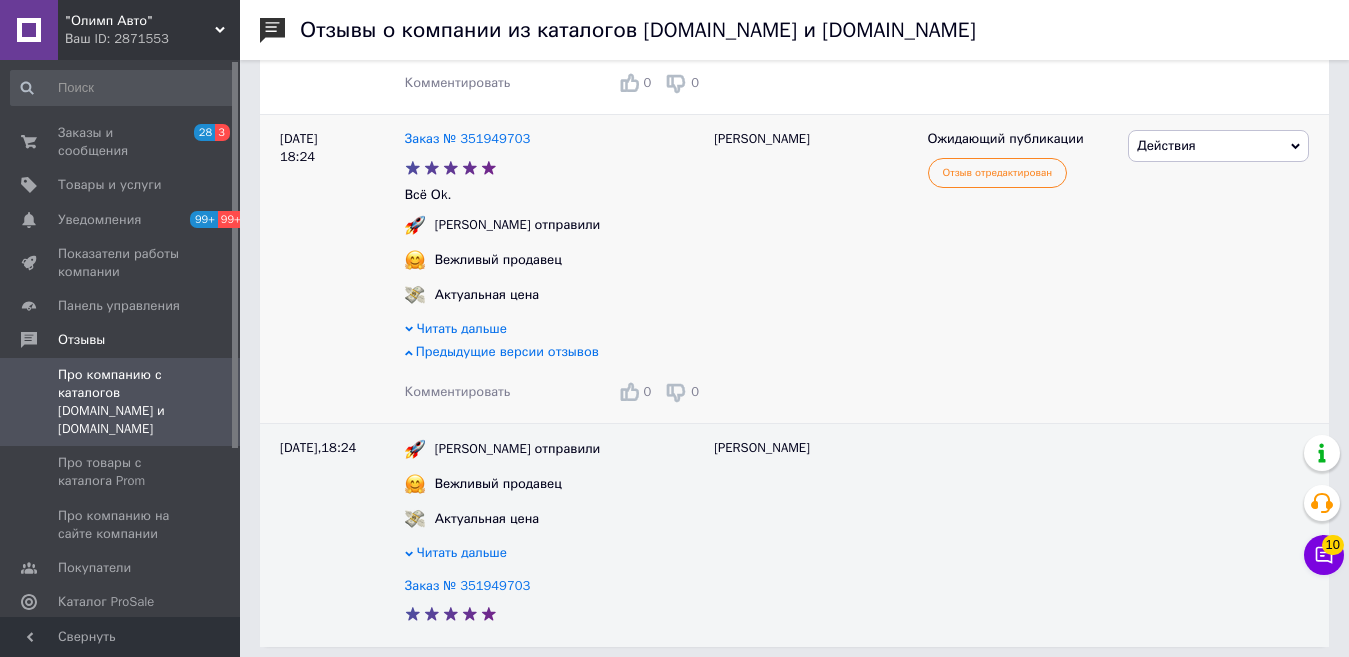 click on "Предыдущие версии отзывов" at bounding box center (507, 351) 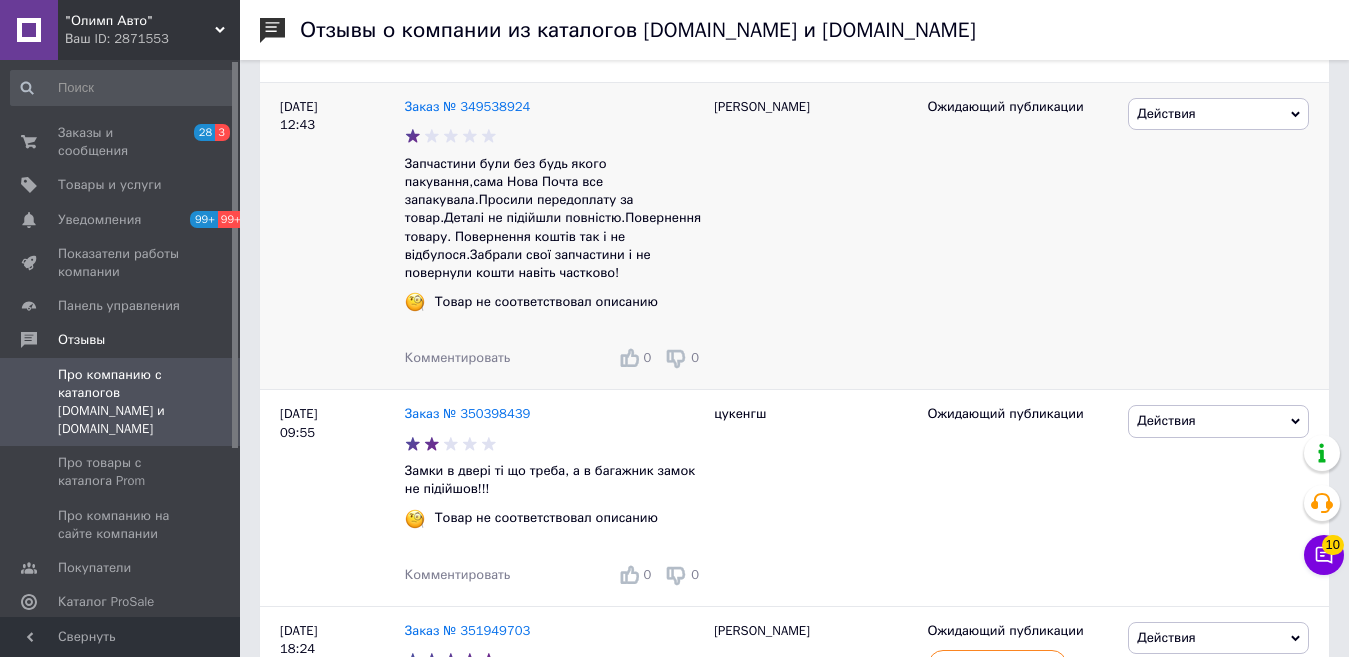 scroll, scrollTop: 550, scrollLeft: 0, axis: vertical 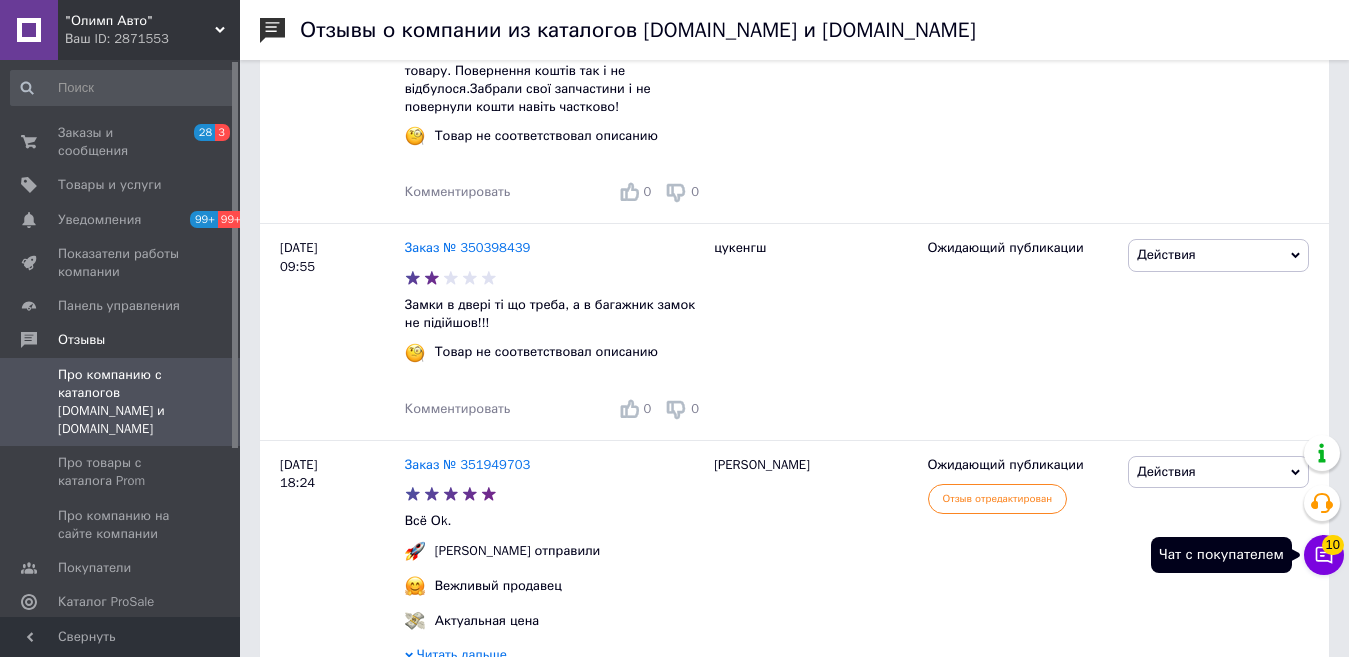 click 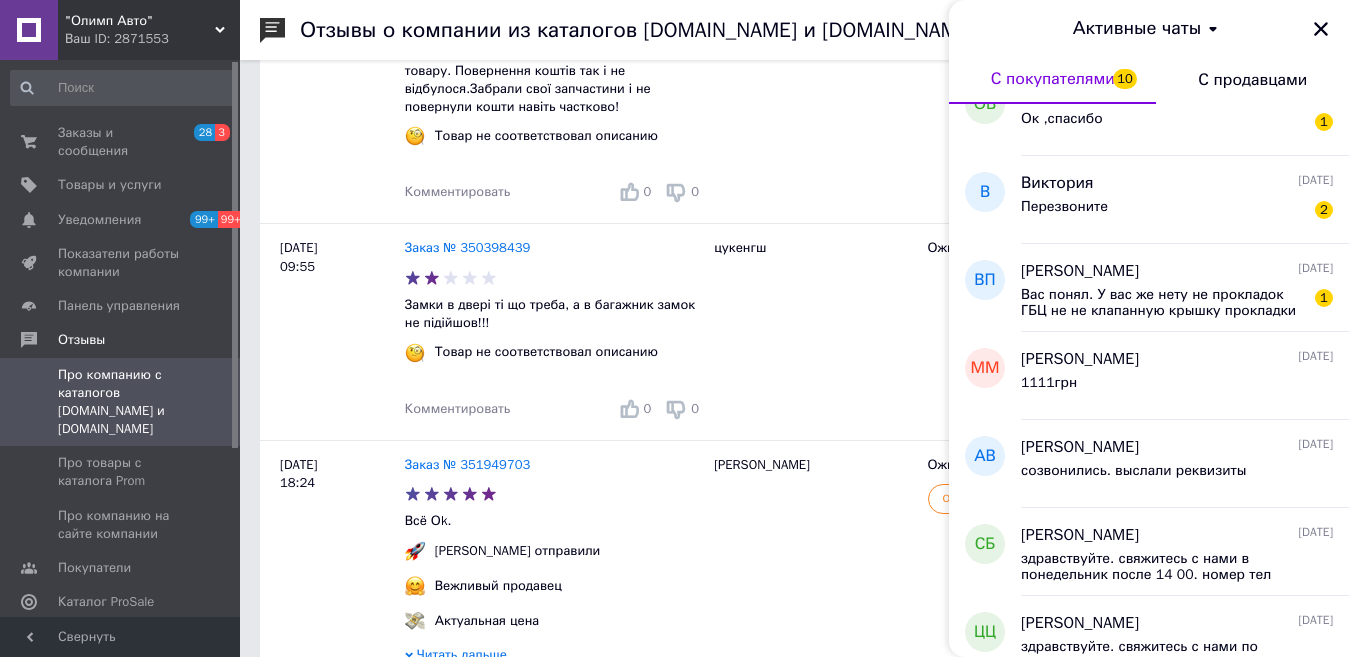 scroll, scrollTop: 400, scrollLeft: 0, axis: vertical 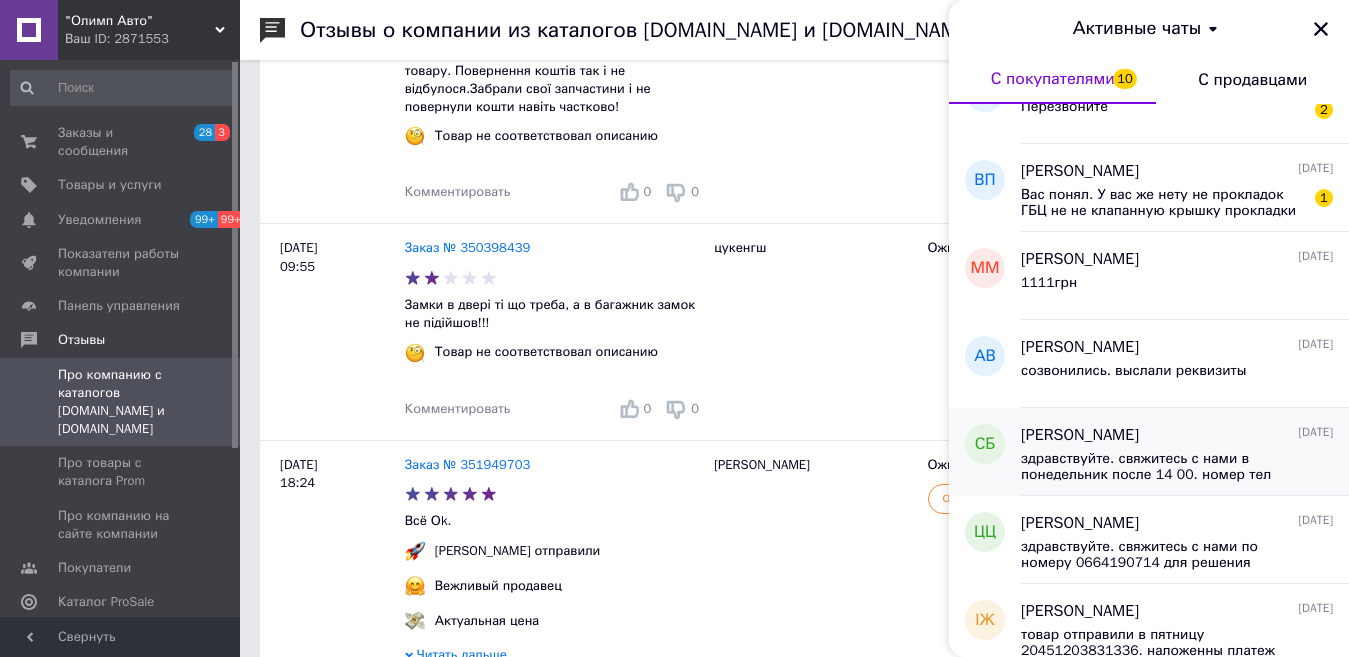 click on "здравствуйте. свяжитесь с нами в понедельник после 14 00. номер тел [PHONE_NUMBER]" at bounding box center [1177, 465] 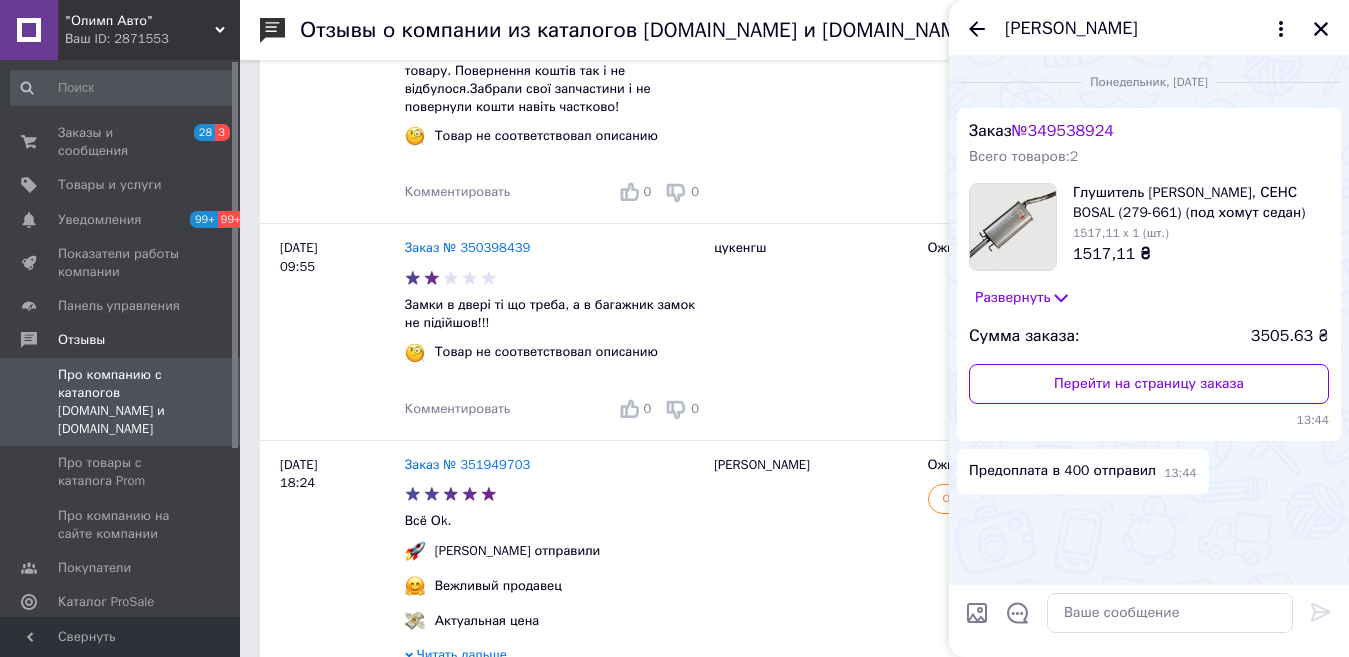 scroll, scrollTop: 2680, scrollLeft: 0, axis: vertical 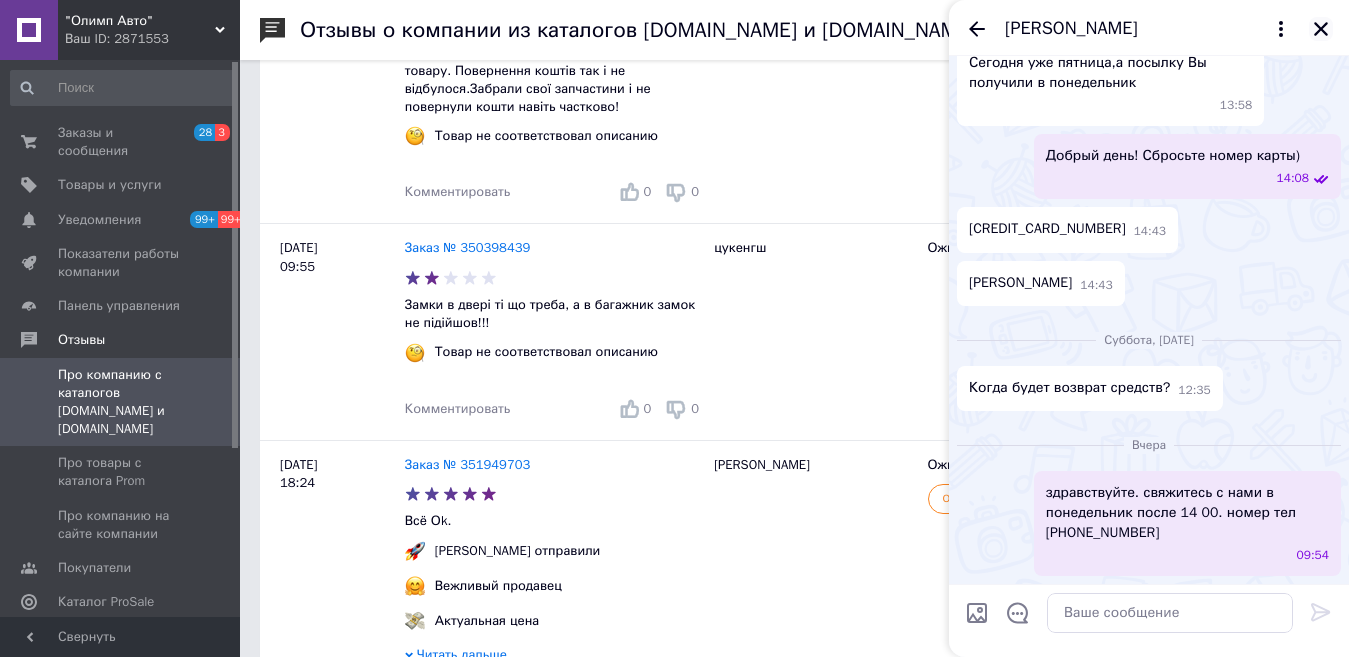 click 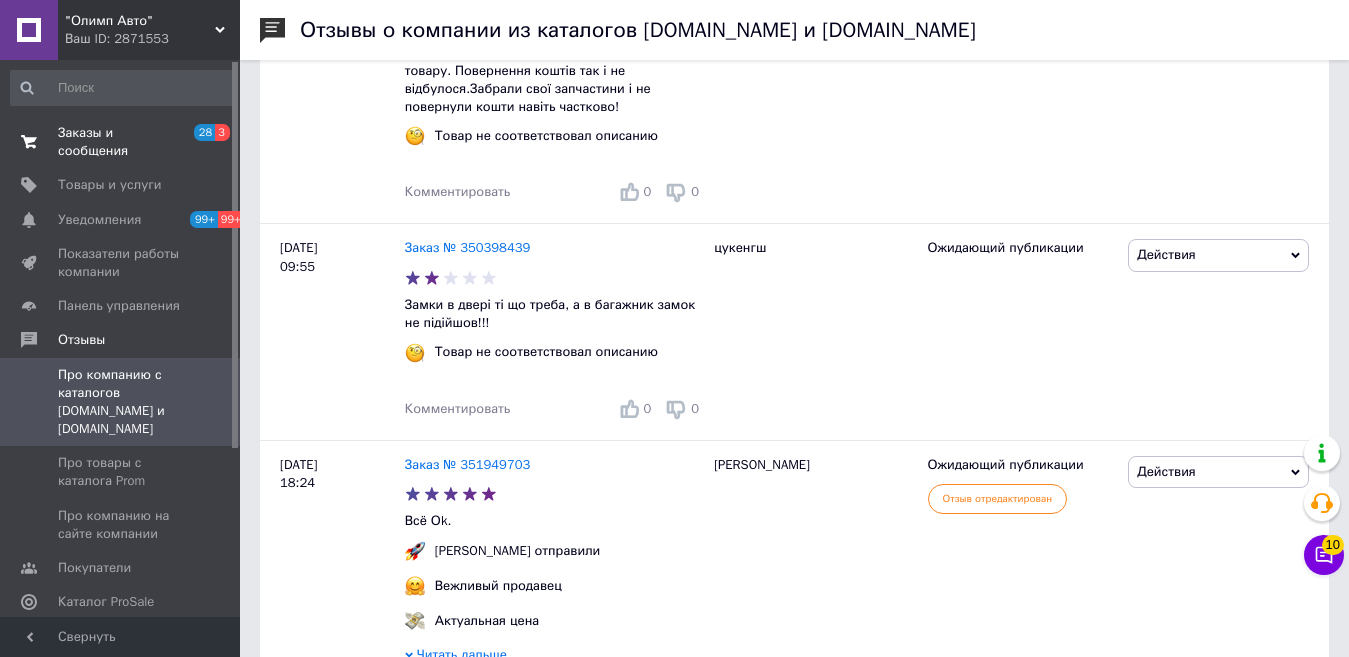 click on "Заказы и сообщения" at bounding box center (121, 142) 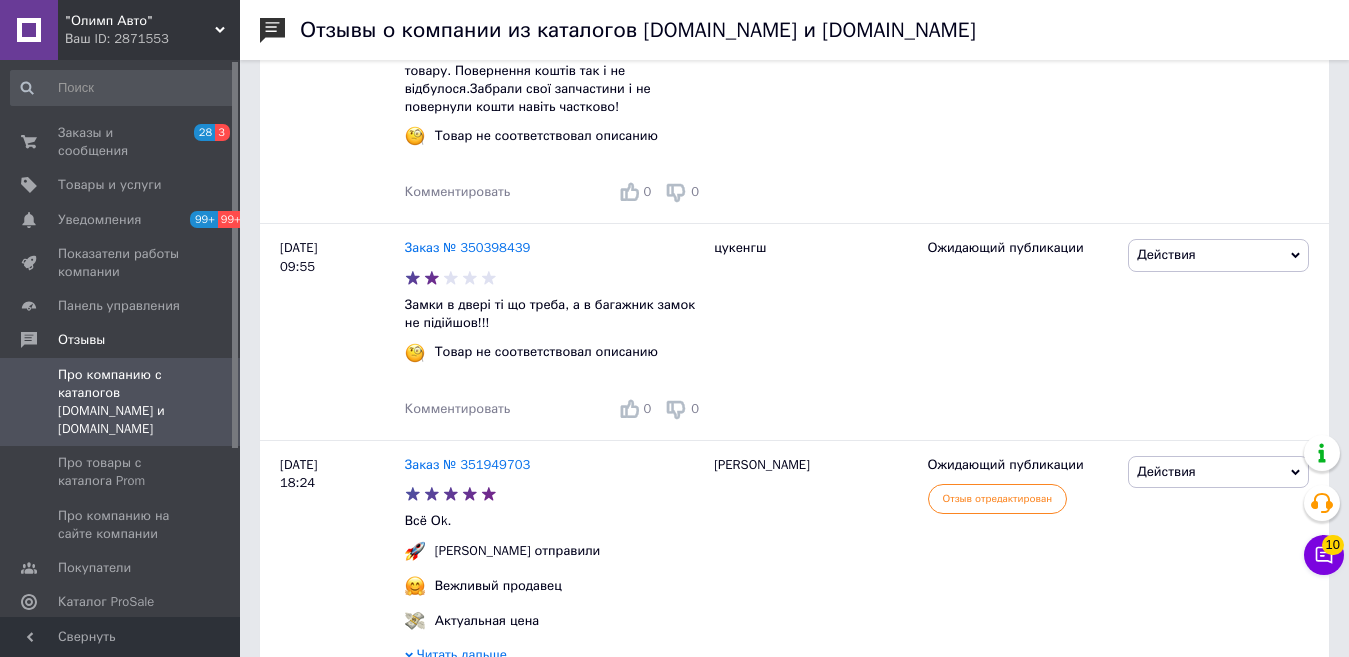scroll, scrollTop: 0, scrollLeft: 0, axis: both 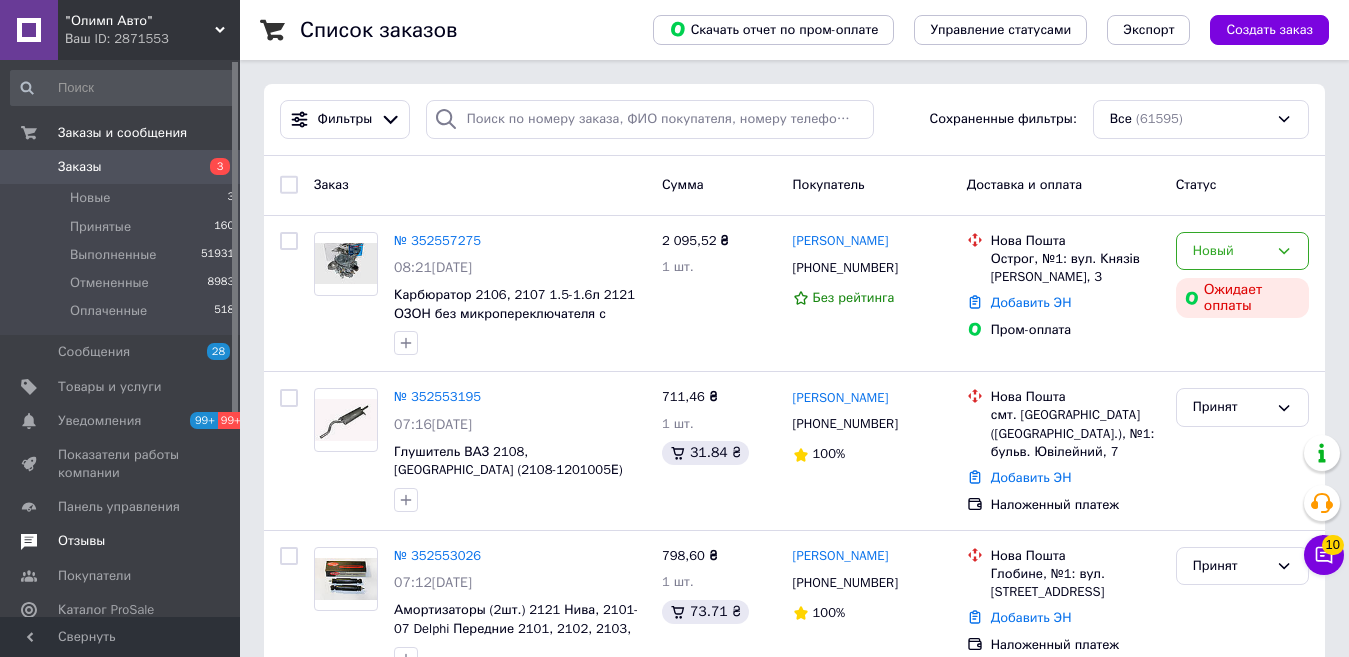 click on "Отзывы" at bounding box center [123, 541] 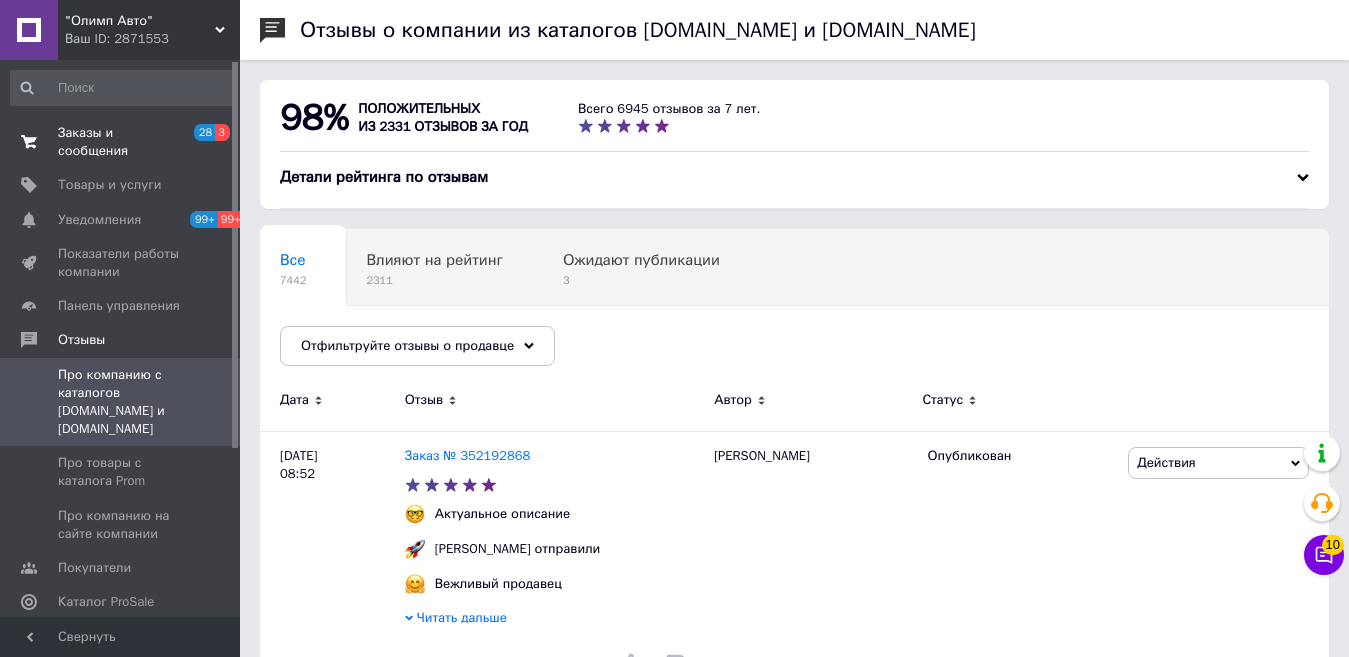 click on "Заказы и сообщения" at bounding box center [121, 142] 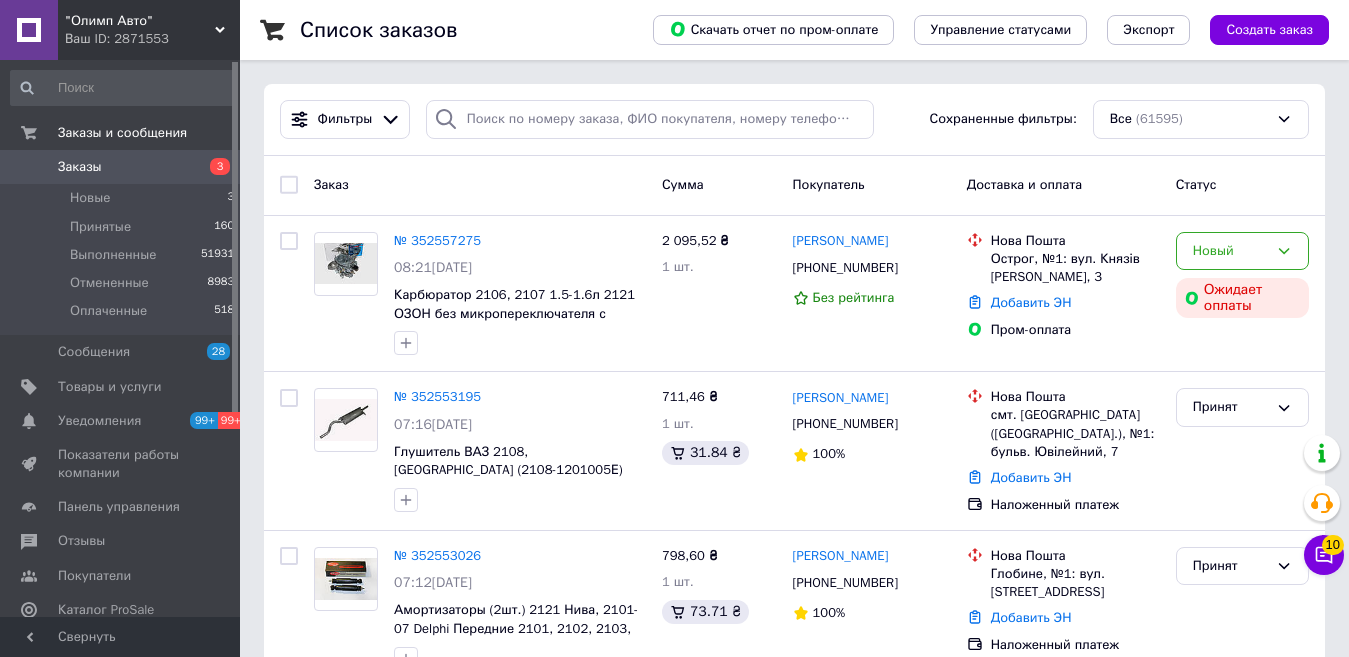 click on "Заказы" at bounding box center [121, 167] 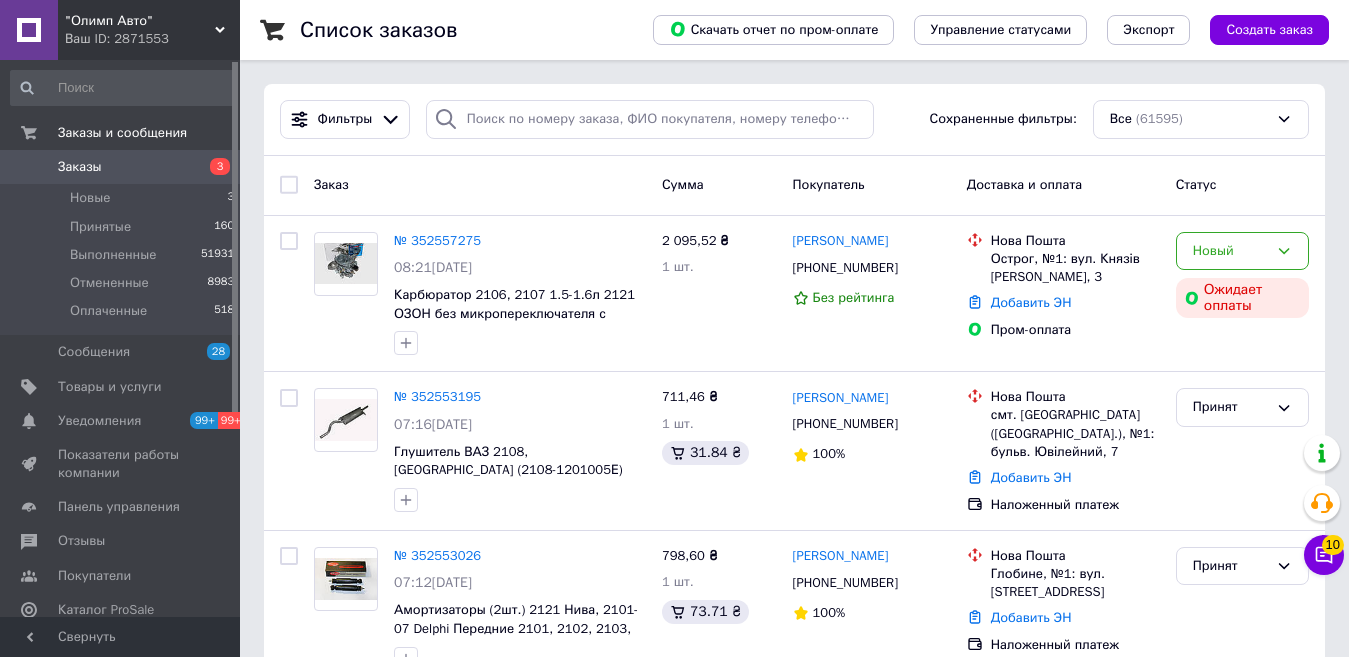 click on "Заказы" at bounding box center (121, 167) 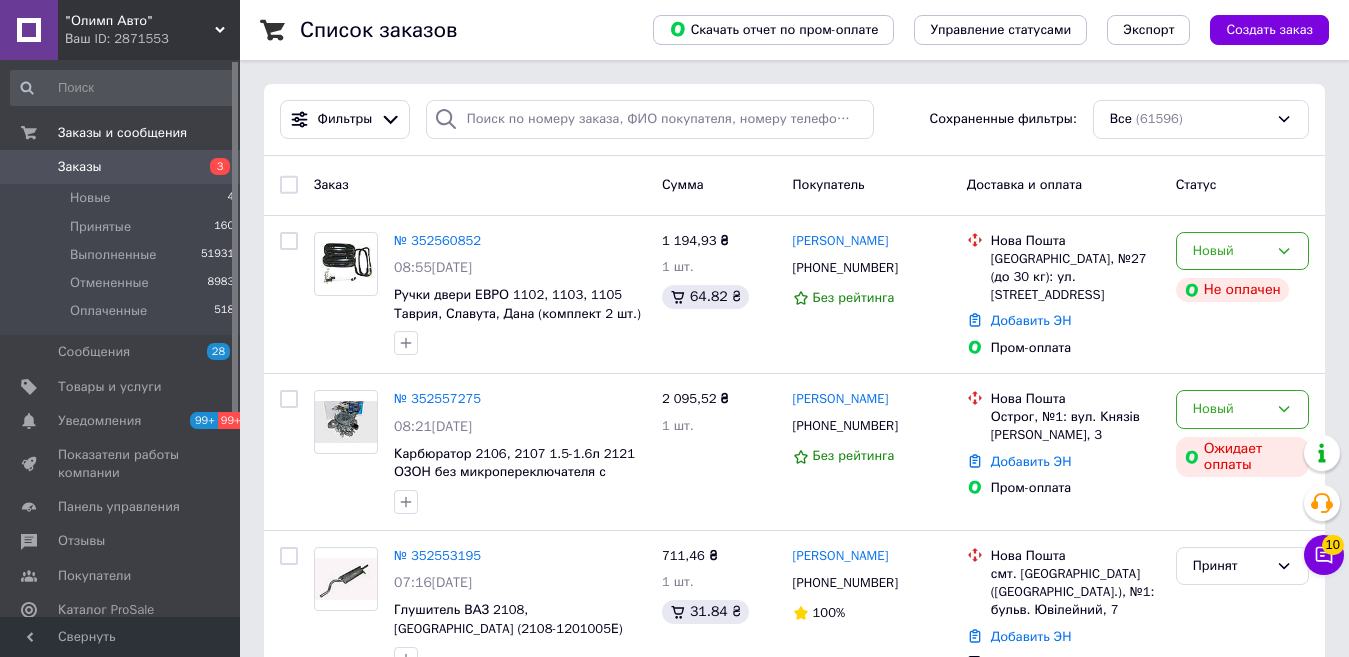 click on "Заказы" at bounding box center [121, 167] 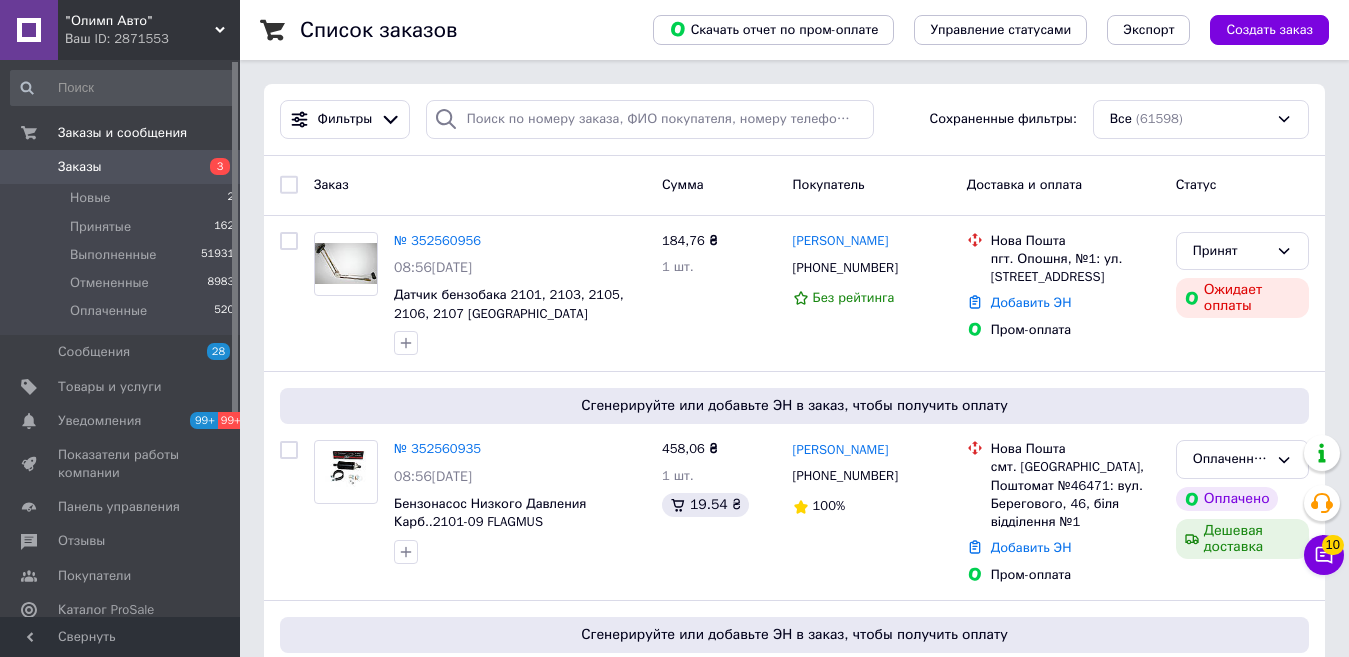 drag, startPoint x: 119, startPoint y: 173, endPoint x: 102, endPoint y: 112, distance: 63.324562 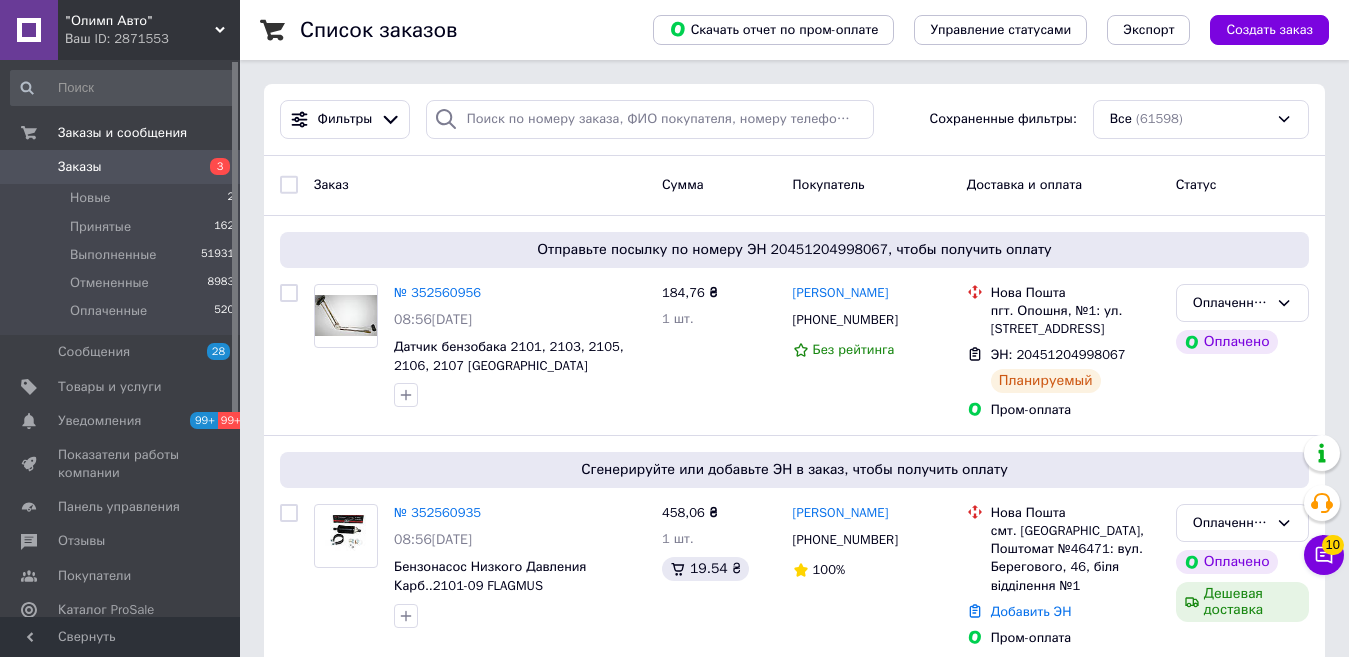click on "Заказы" at bounding box center [121, 167] 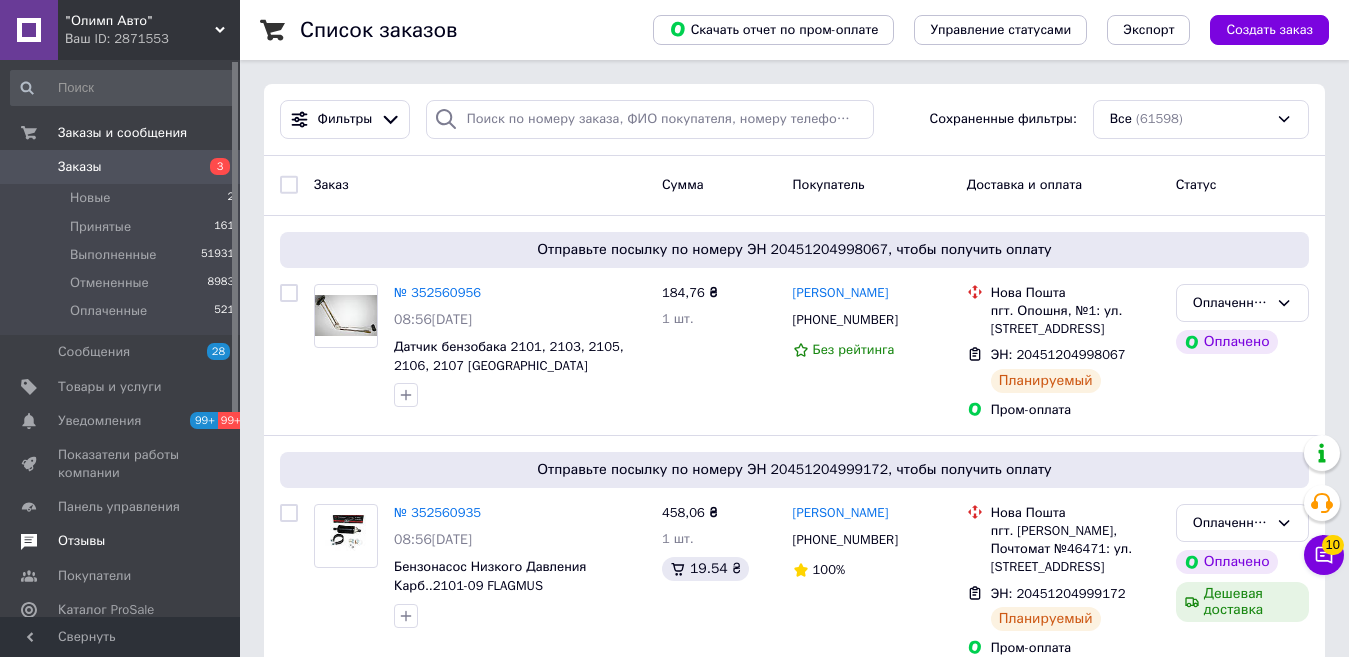 click on "Отзывы" at bounding box center [81, 541] 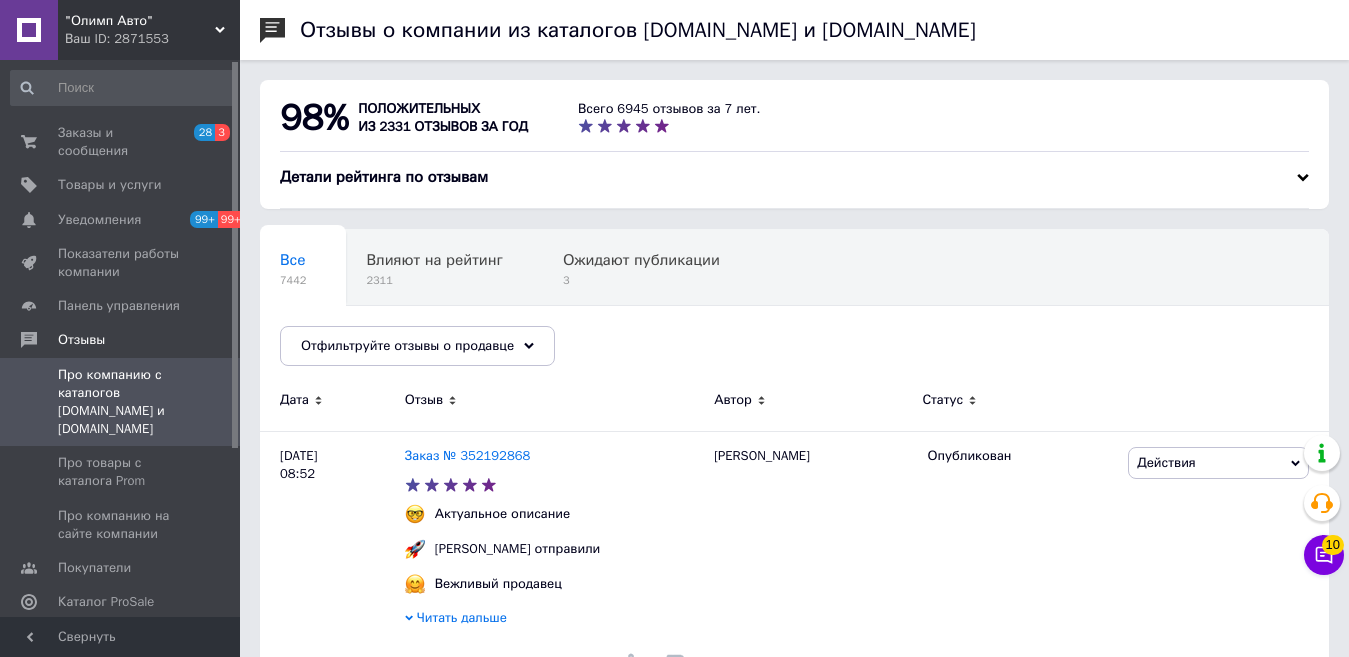 click on "98% положительных из 2331 отзывов за год Всего 6945 отзывов за 7 лет." at bounding box center [794, 118] 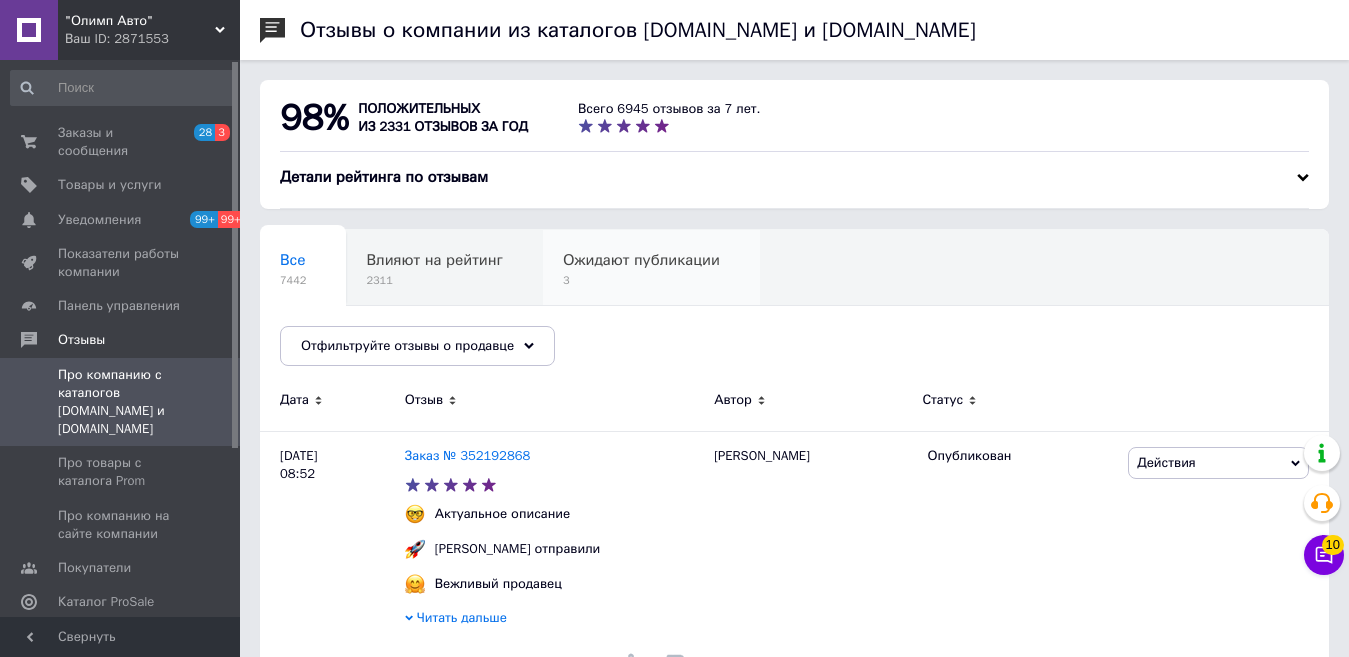 click on "Ожидают публикации" at bounding box center (641, 260) 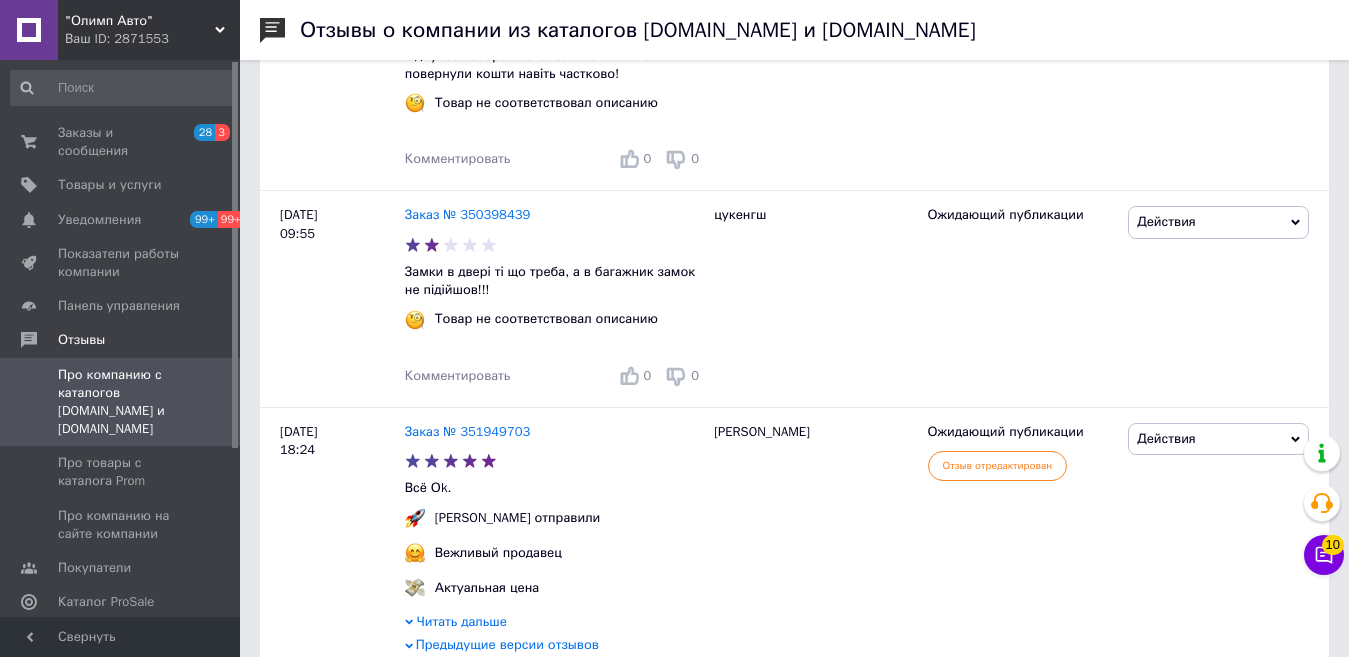 scroll, scrollTop: 650, scrollLeft: 0, axis: vertical 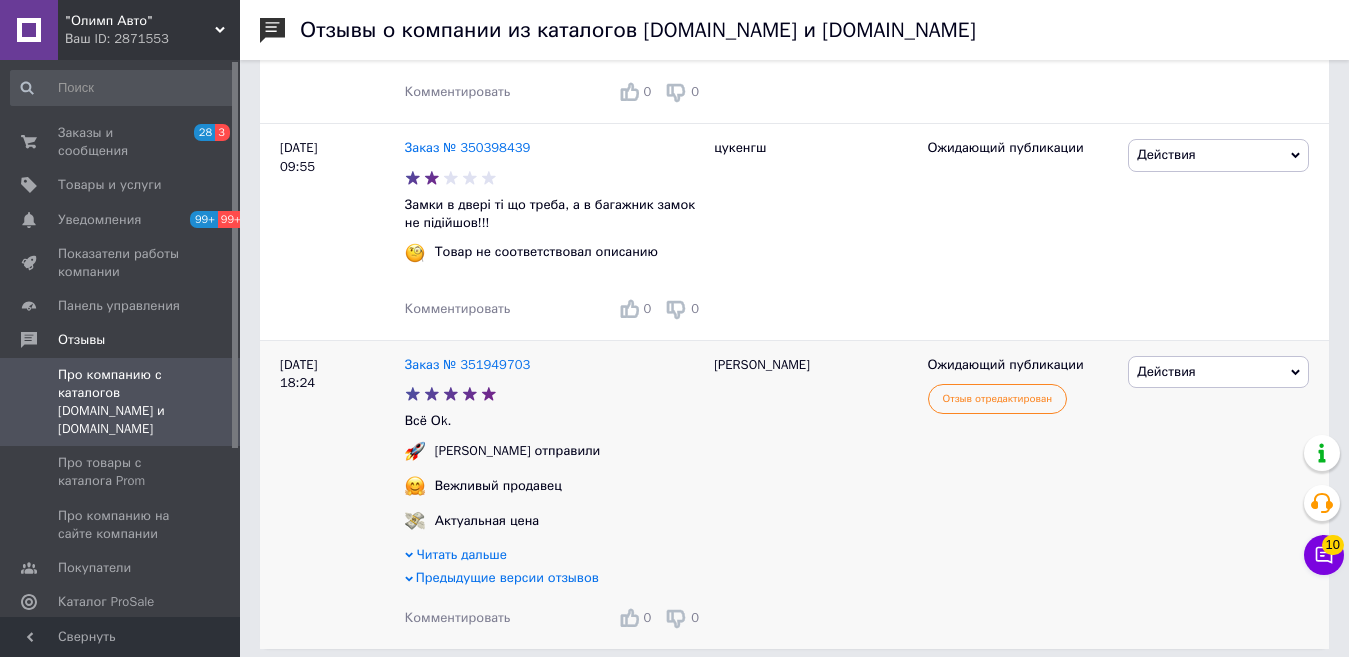 click on "Предыдущие версии отзывов" at bounding box center (507, 577) 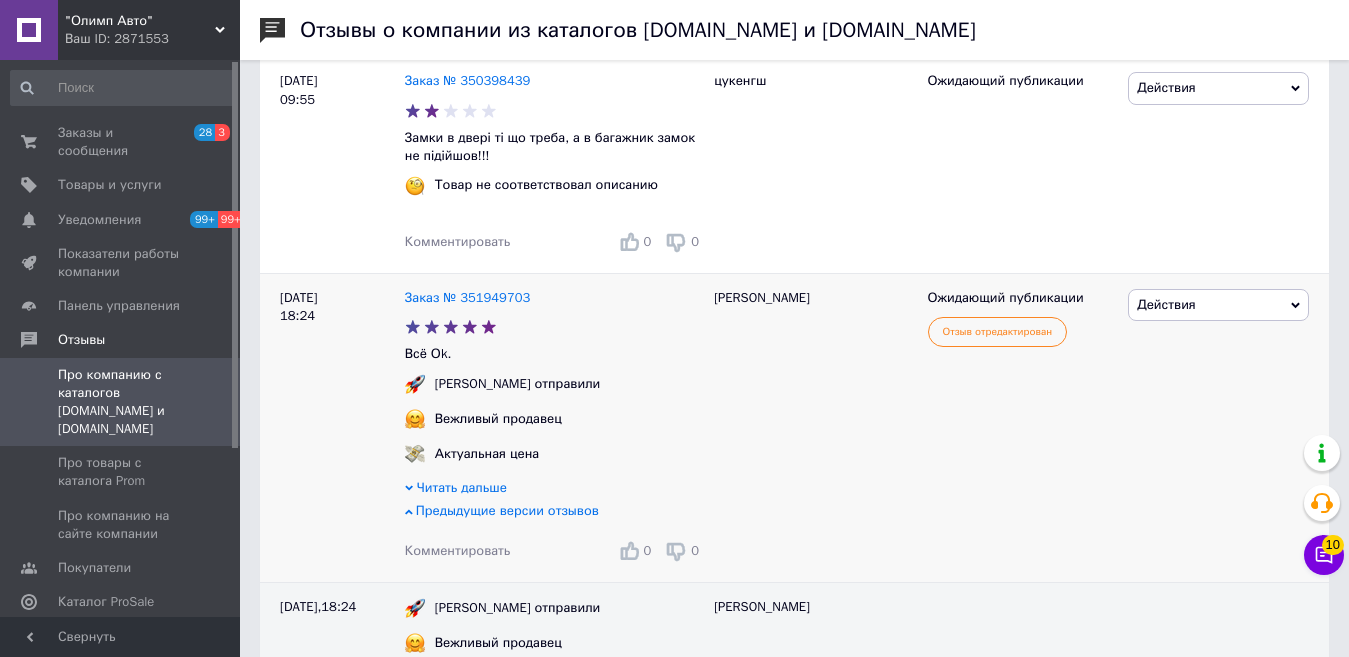 scroll, scrollTop: 876, scrollLeft: 0, axis: vertical 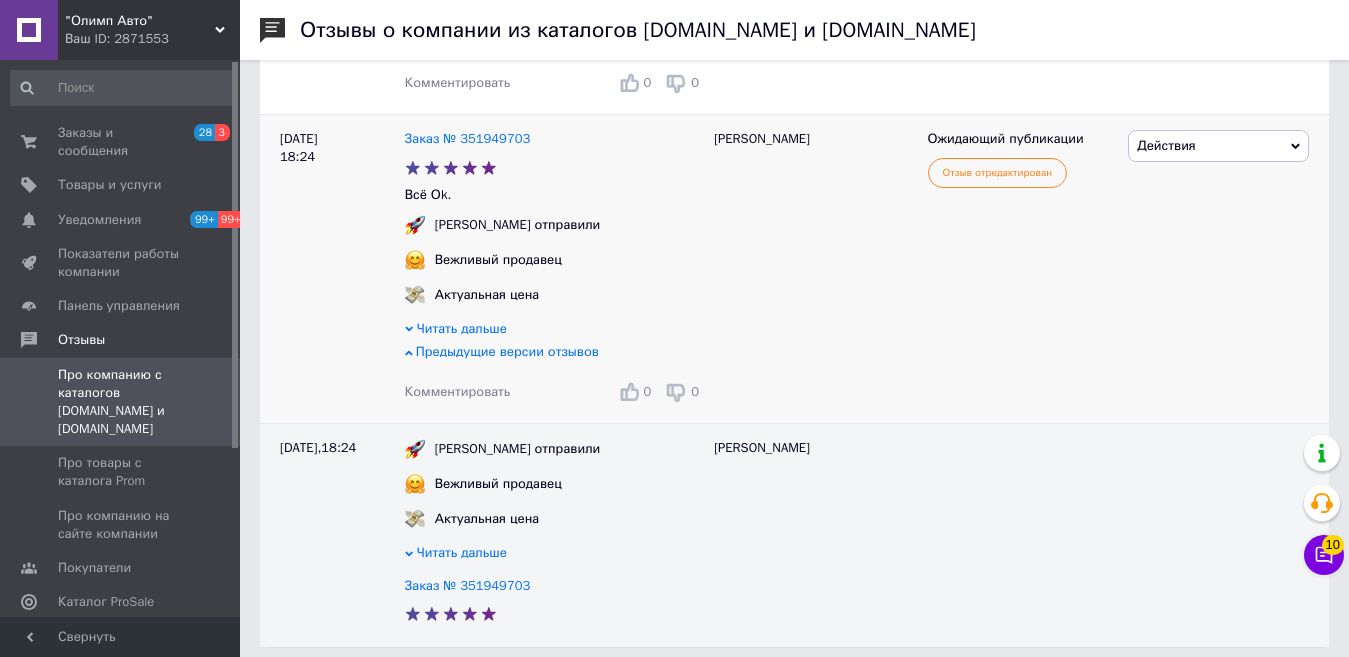 click on "Предыдущие версии отзывов" at bounding box center [507, 351] 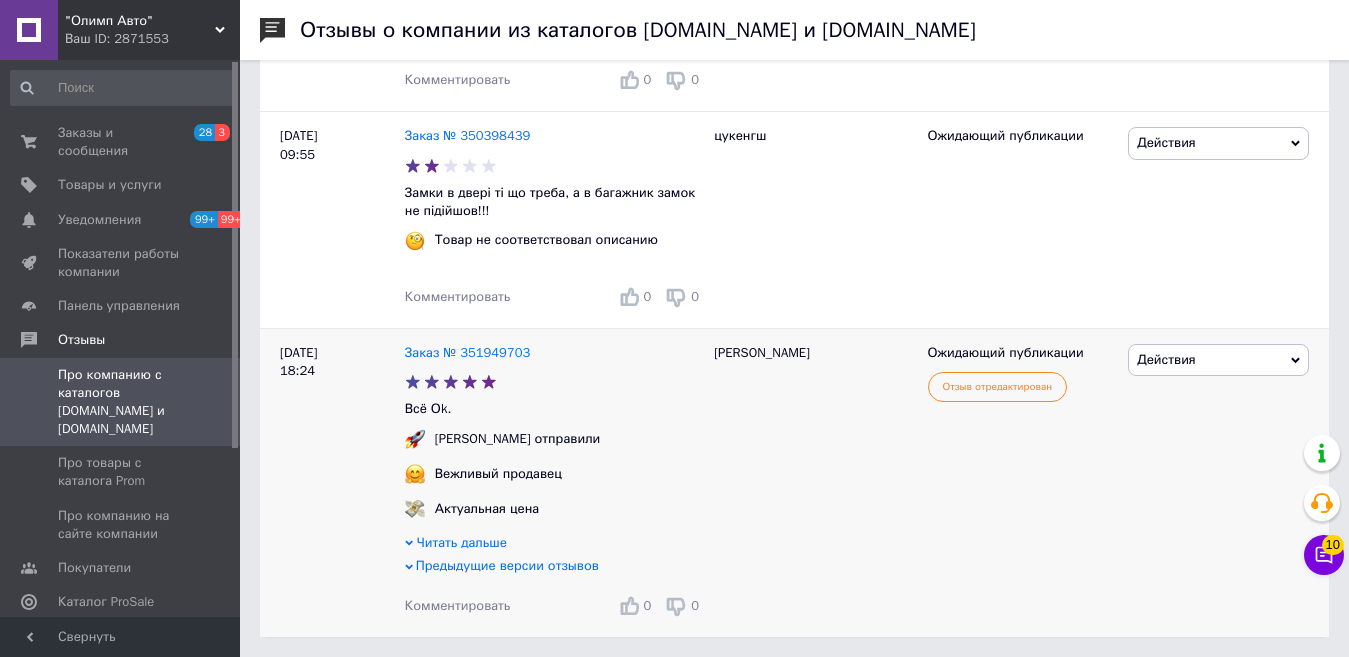 scroll, scrollTop: 650, scrollLeft: 0, axis: vertical 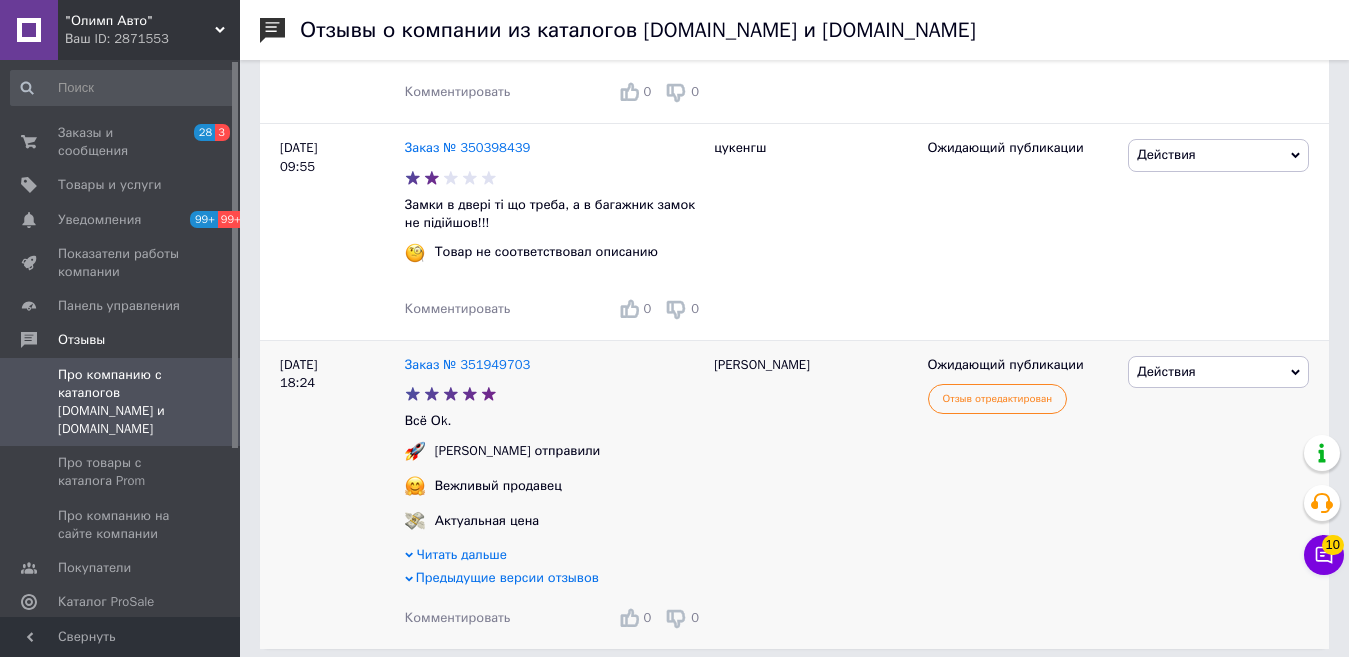 click on "Действия" at bounding box center (1166, 371) 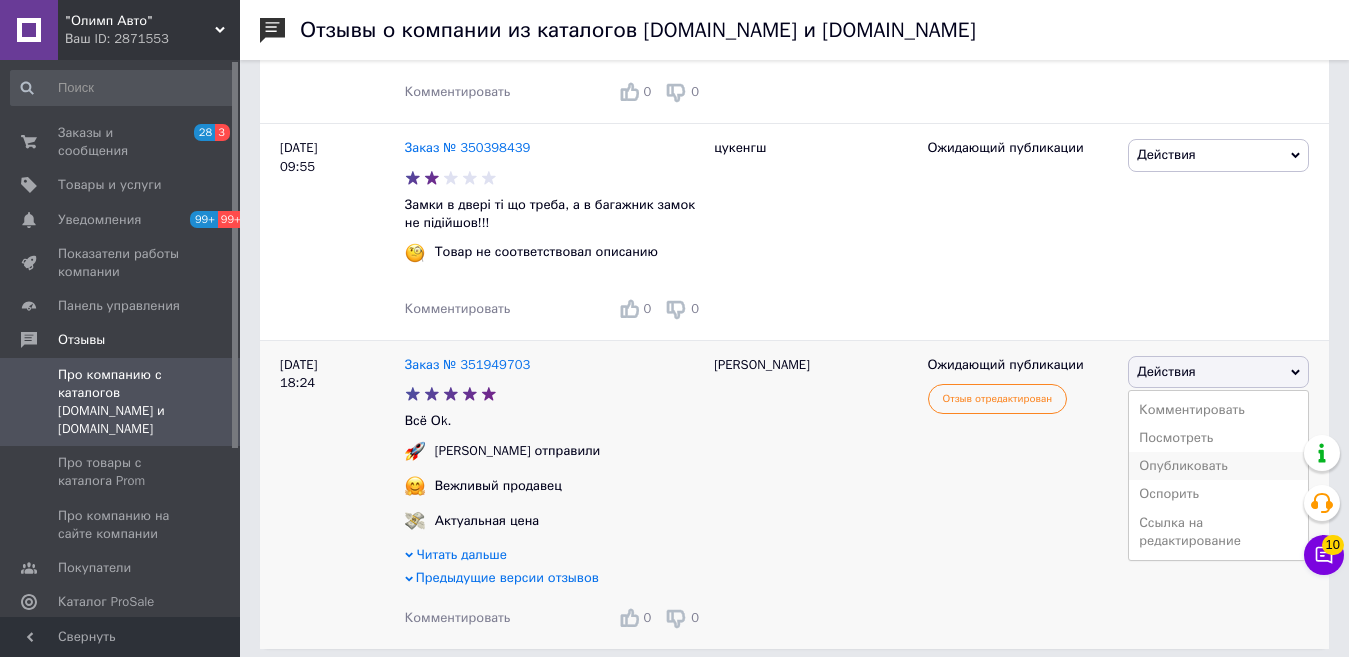 click on "Опубликовать" at bounding box center (1218, 466) 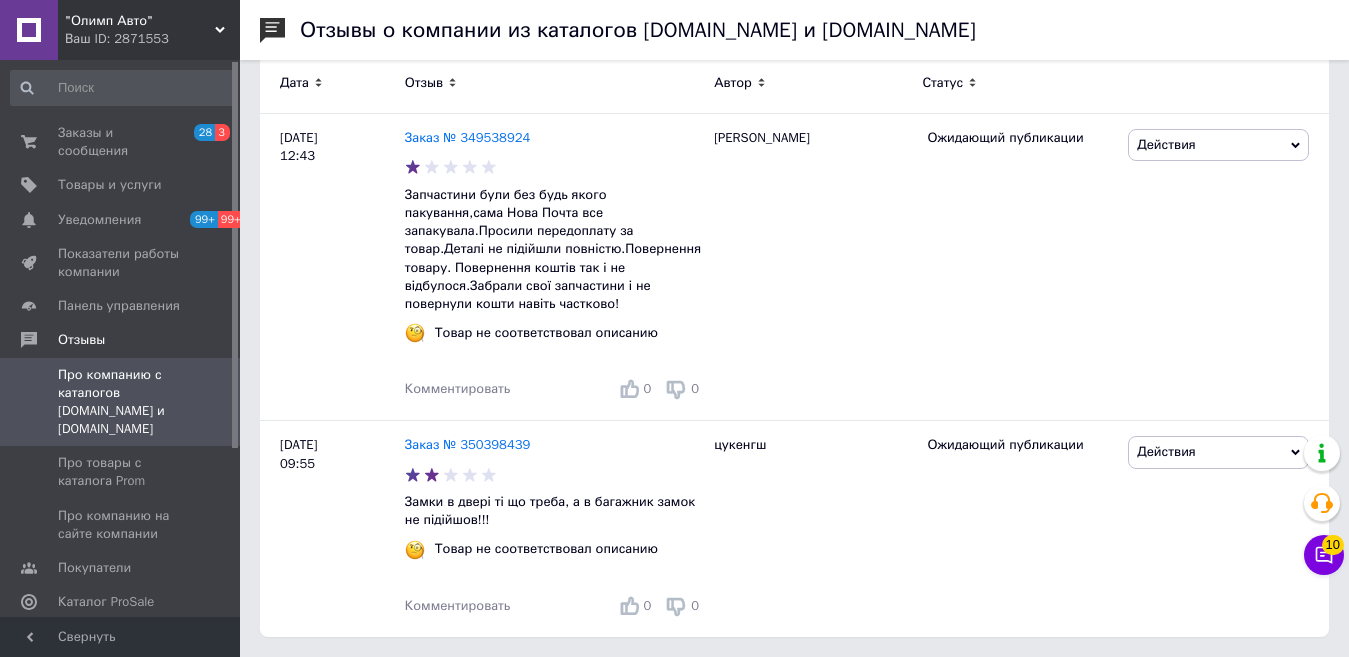 scroll, scrollTop: 338, scrollLeft: 0, axis: vertical 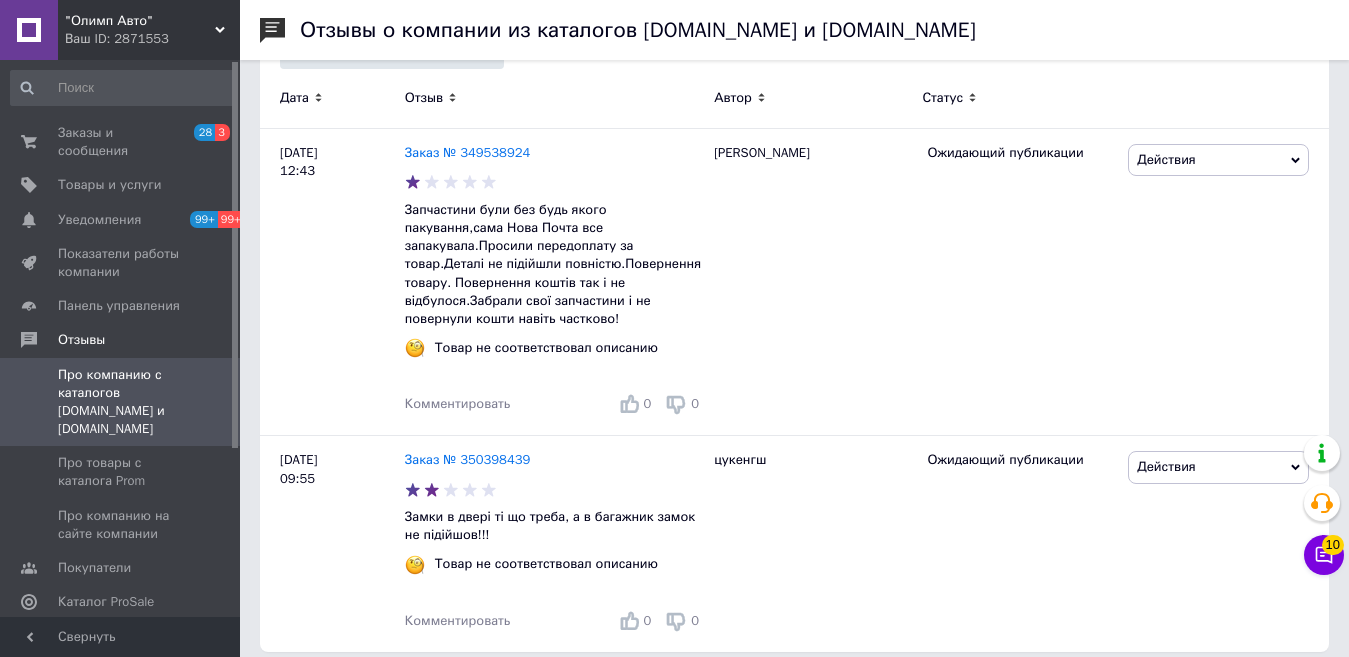 drag, startPoint x: 135, startPoint y: 131, endPoint x: 119, endPoint y: 72, distance: 61.13101 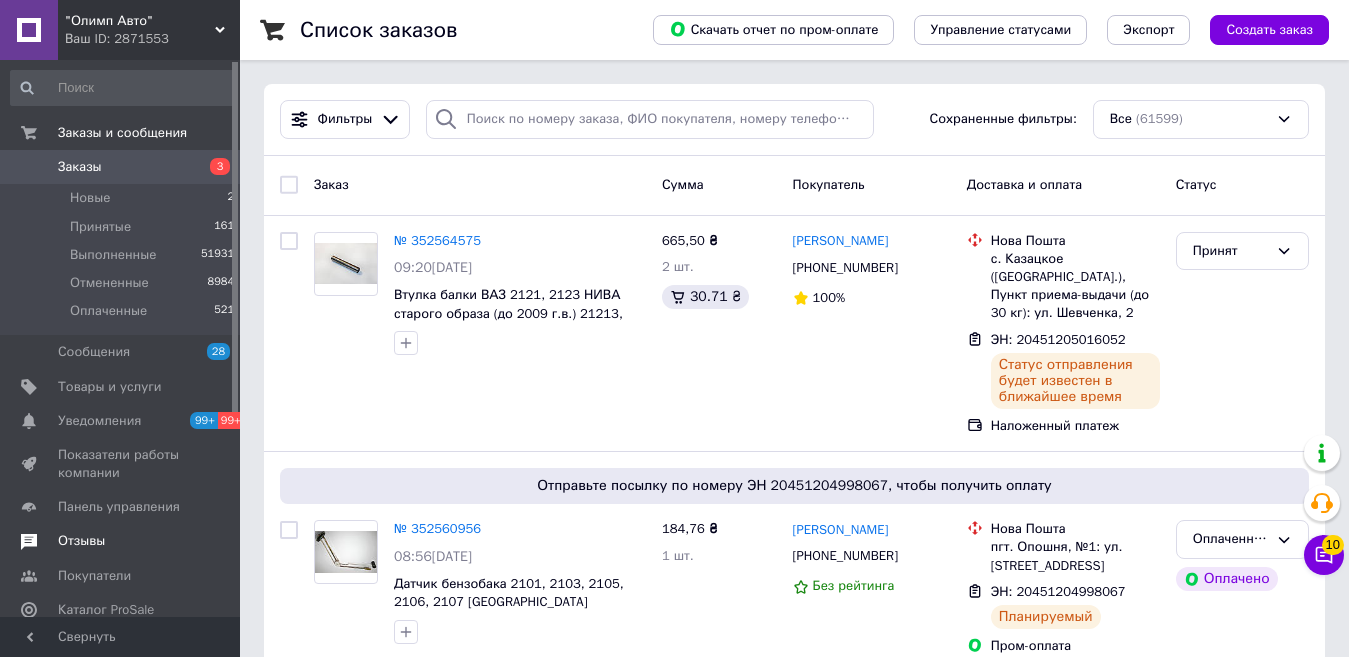 click on "Отзывы" at bounding box center (81, 541) 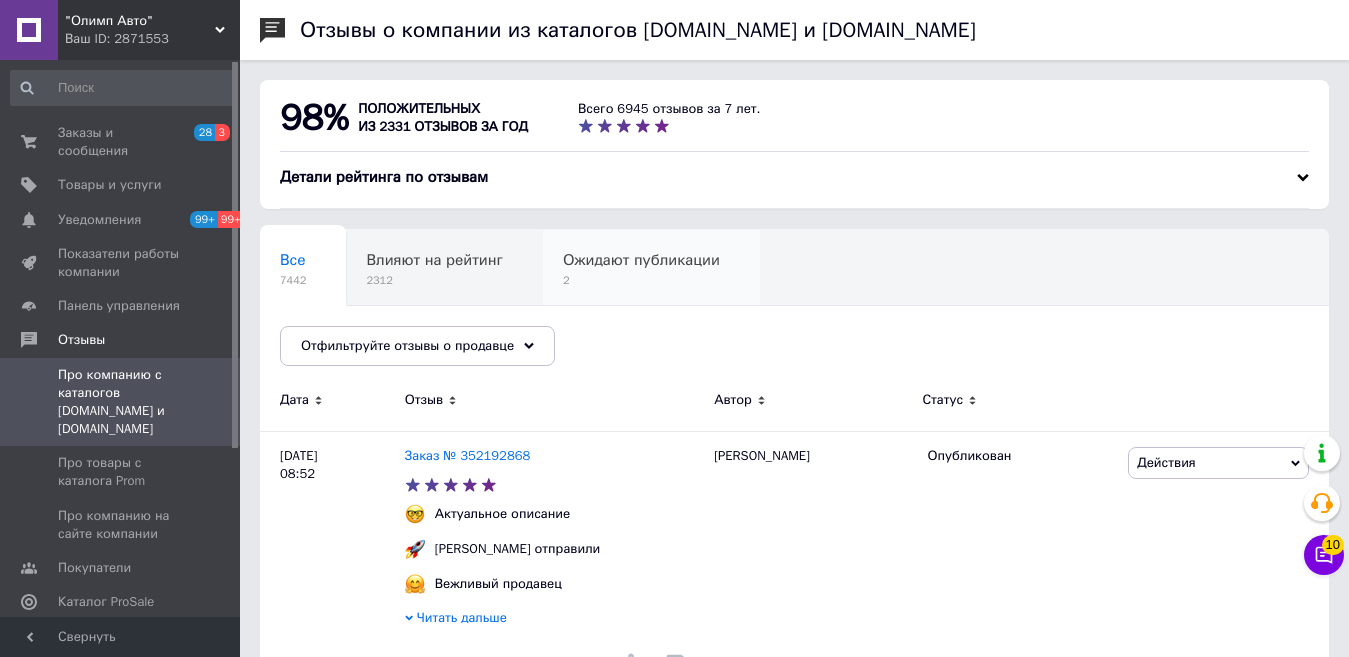 click on "Ожидают публикации" at bounding box center [641, 260] 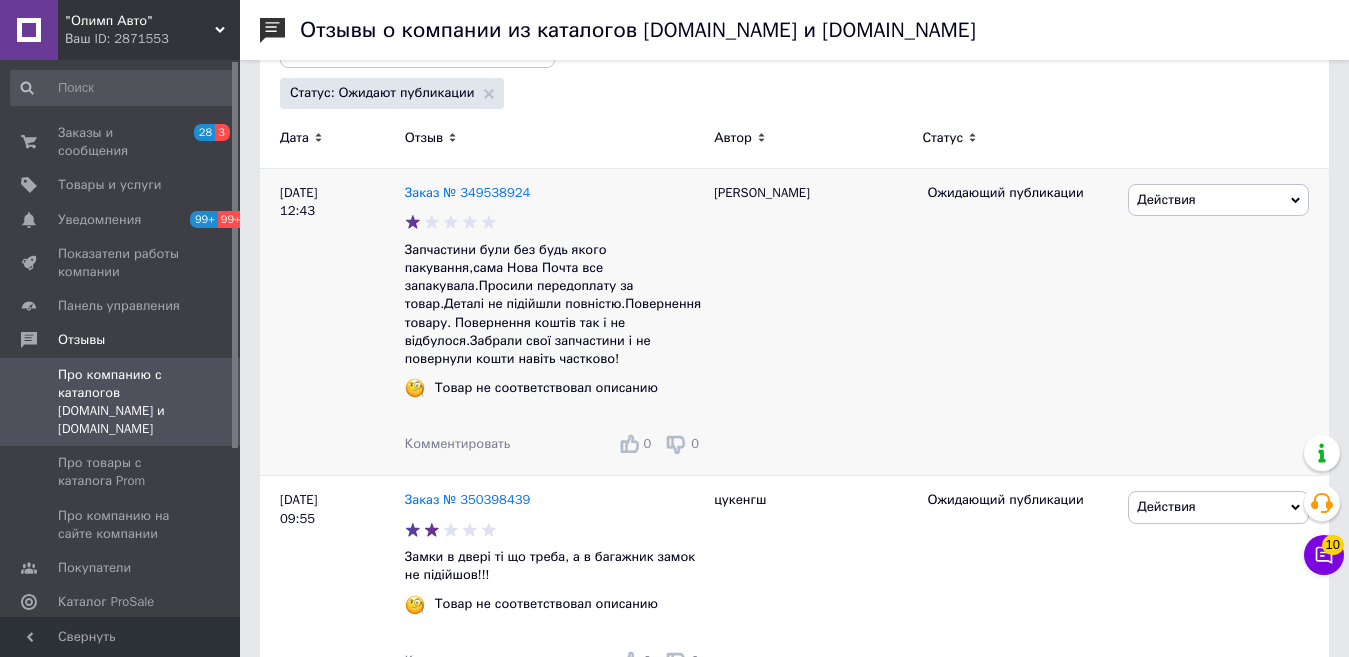 scroll, scrollTop: 338, scrollLeft: 0, axis: vertical 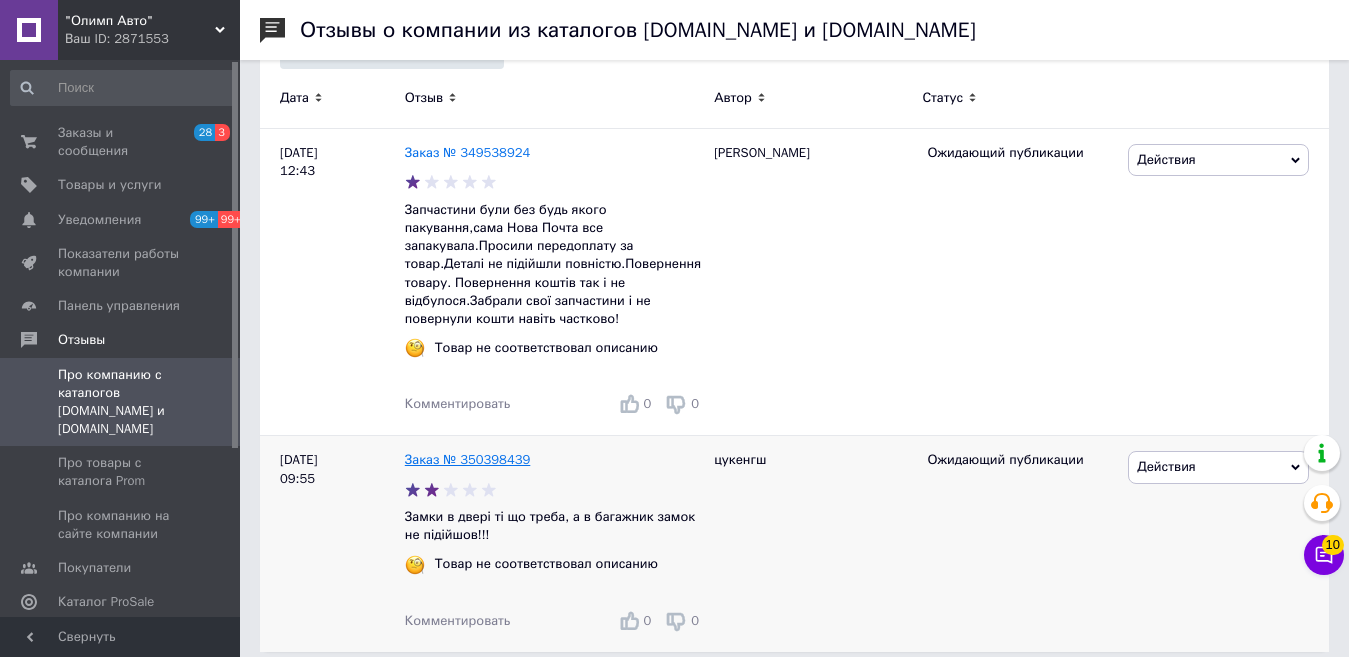 click on "Заказ № 350398439" at bounding box center [468, 459] 